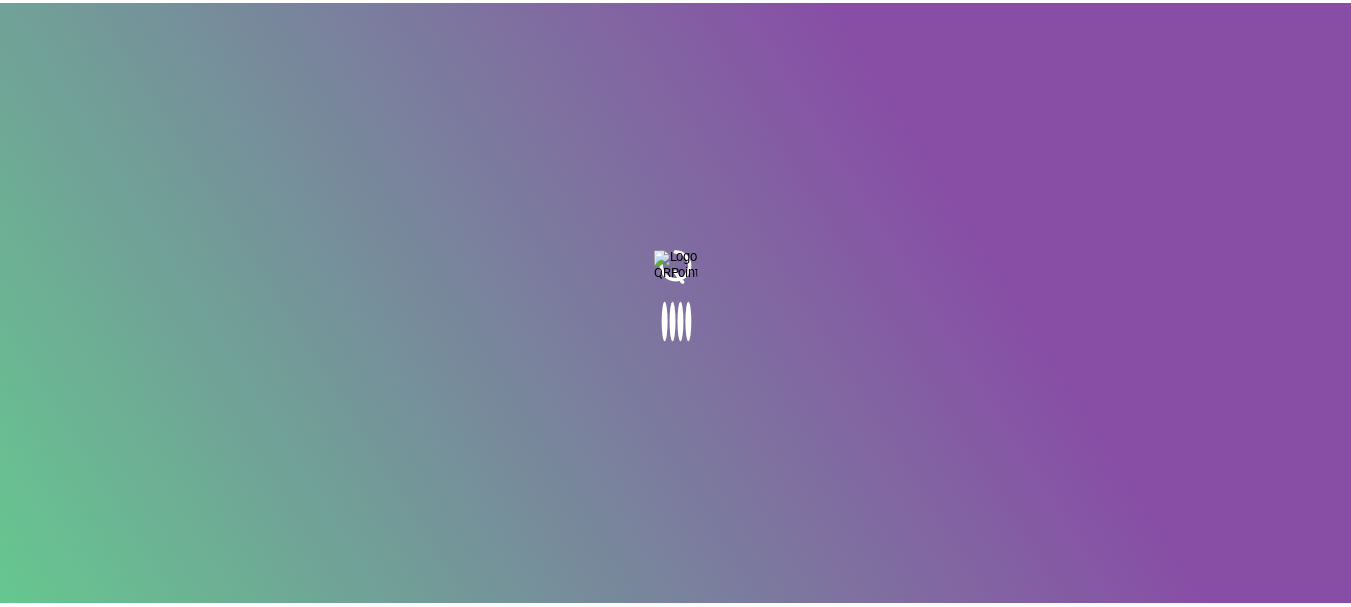 scroll, scrollTop: 0, scrollLeft: 0, axis: both 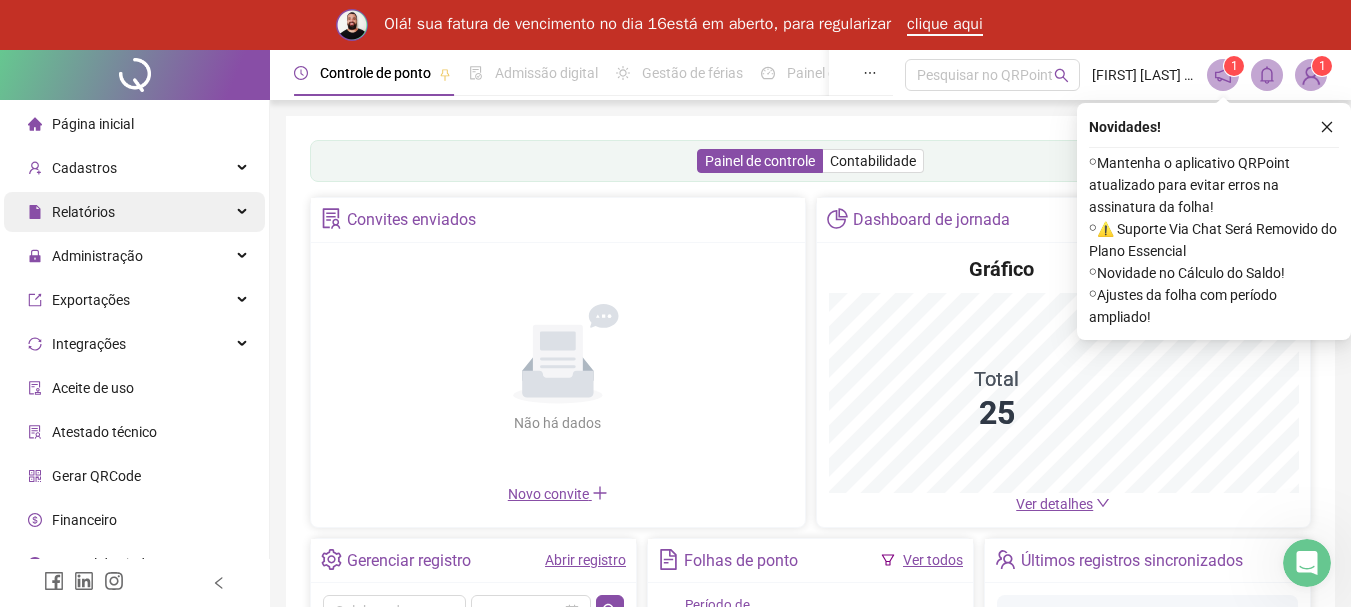 click on "Relatórios" at bounding box center (134, 212) 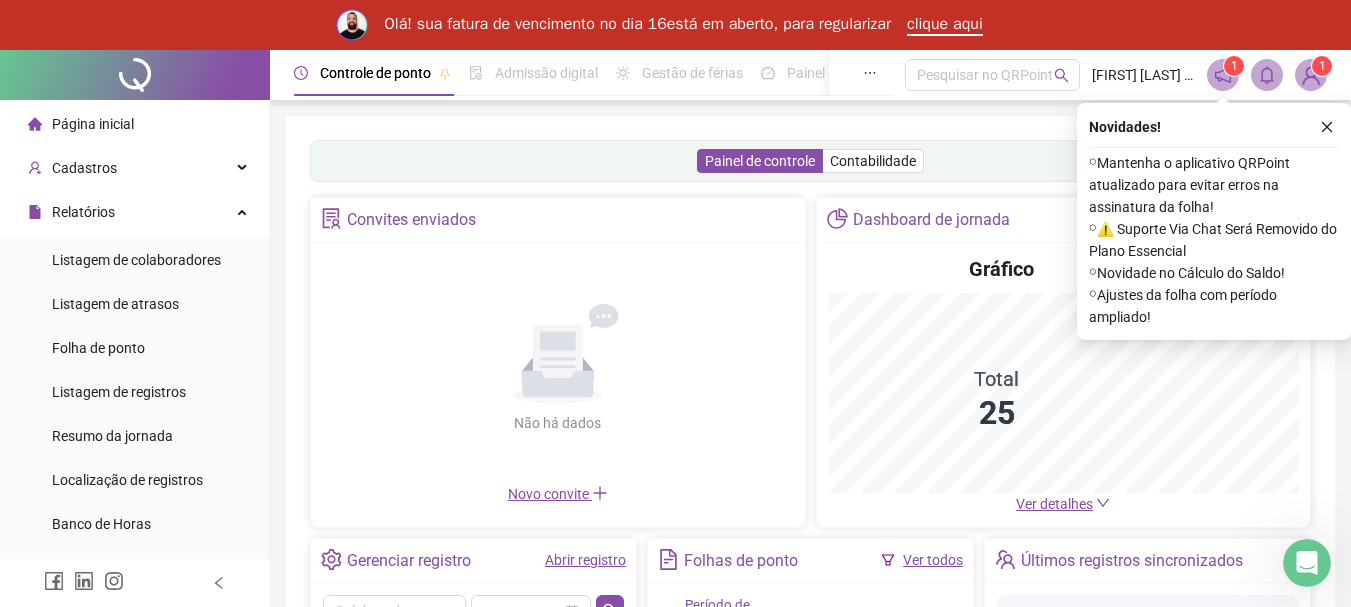 click on "Listagem de colaboradores" at bounding box center [136, 260] 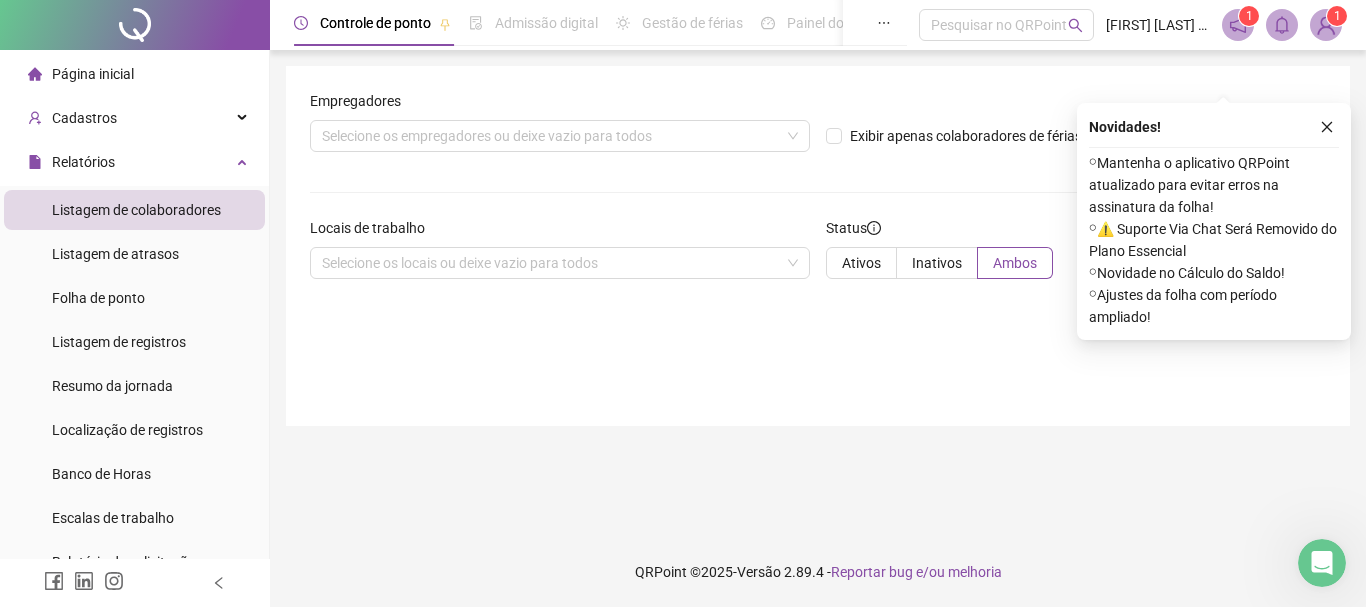click on "Listagem de colaboradores" at bounding box center (136, 210) 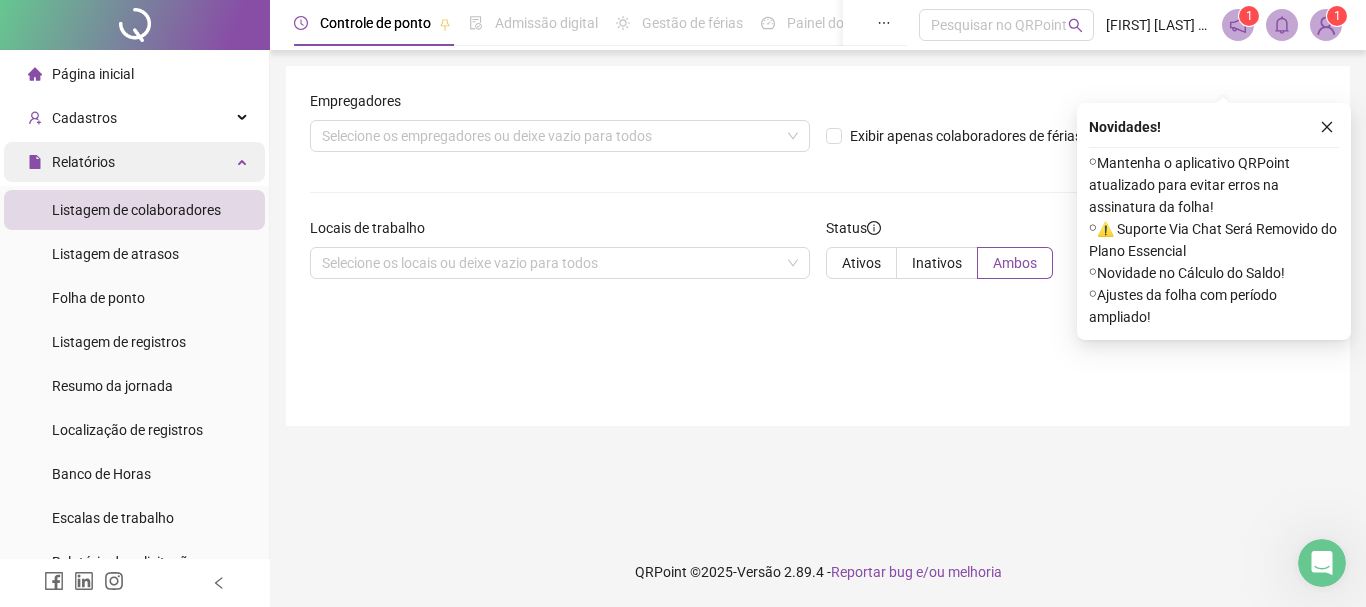click on "Relatórios" at bounding box center [134, 162] 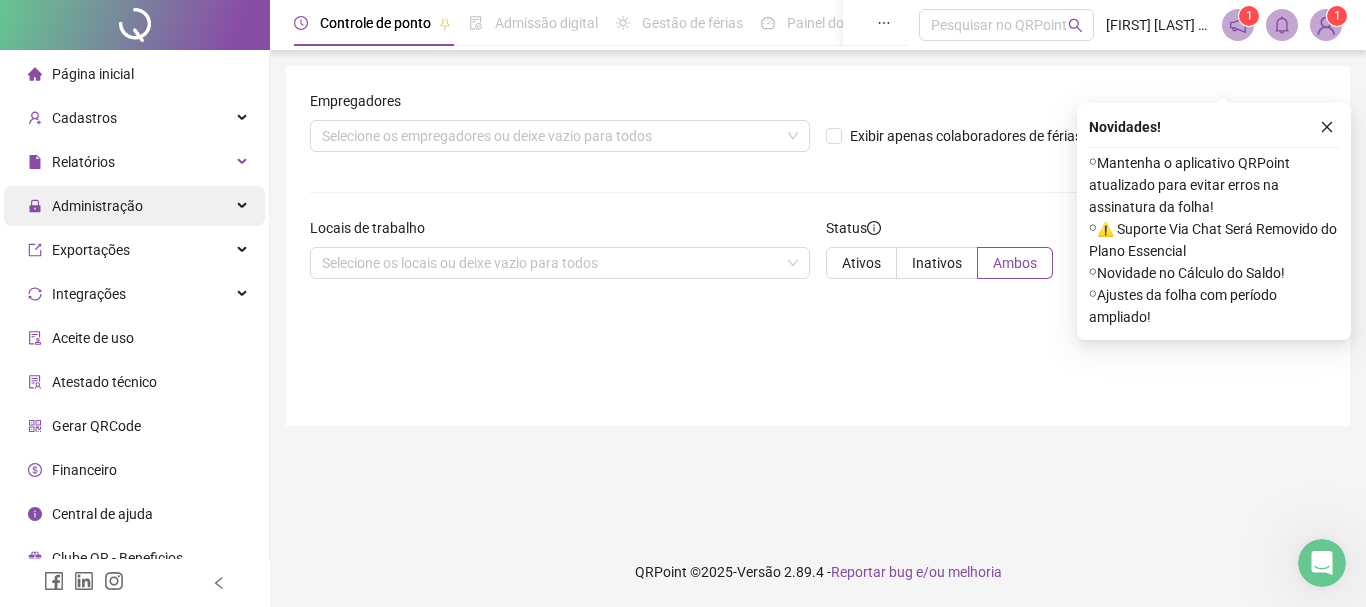 click on "Administração" at bounding box center [134, 206] 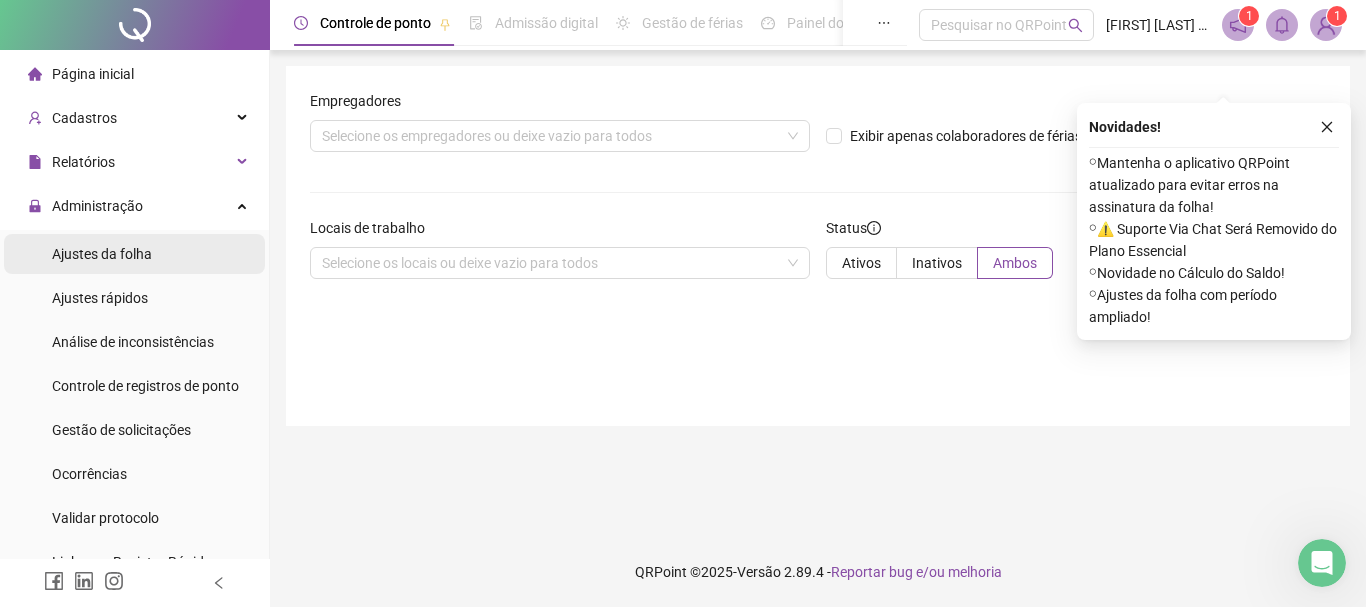 click on "Ajustes da folha" at bounding box center (134, 254) 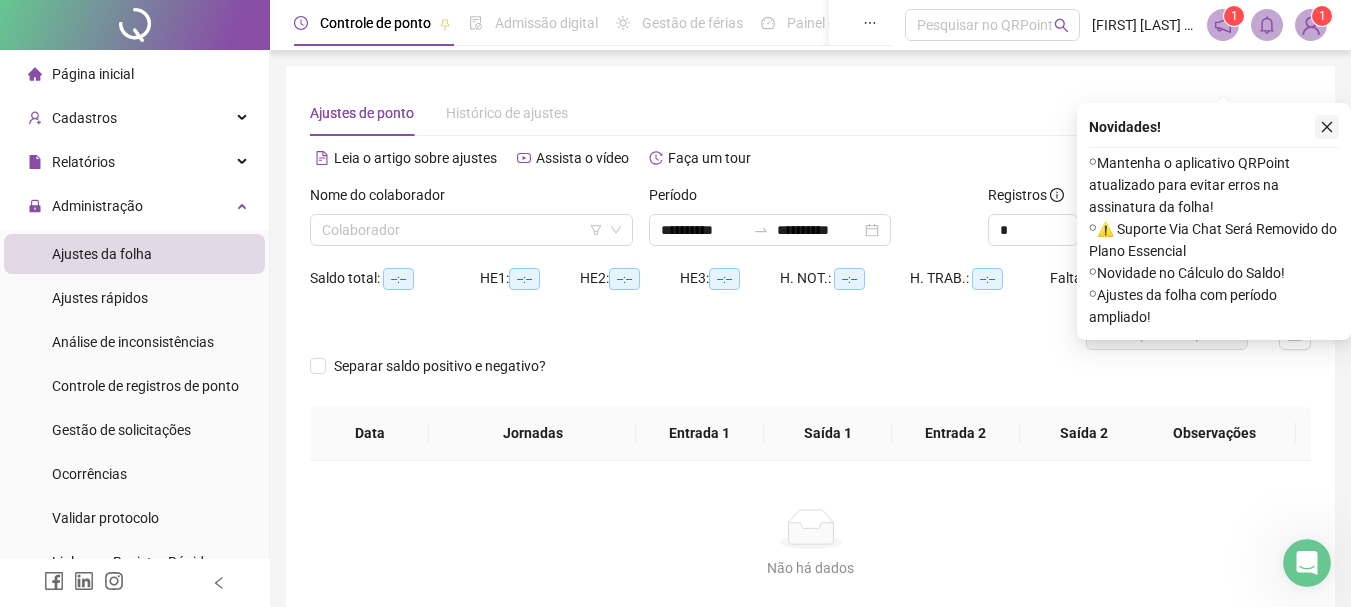 click 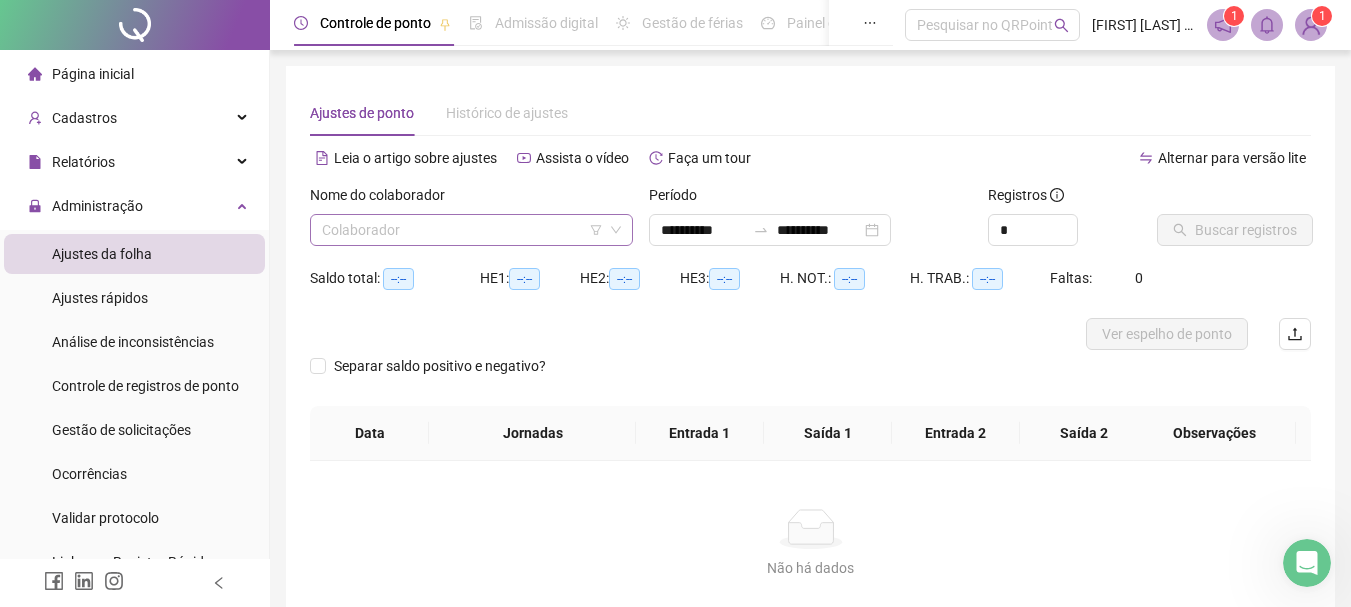 click at bounding box center [462, 230] 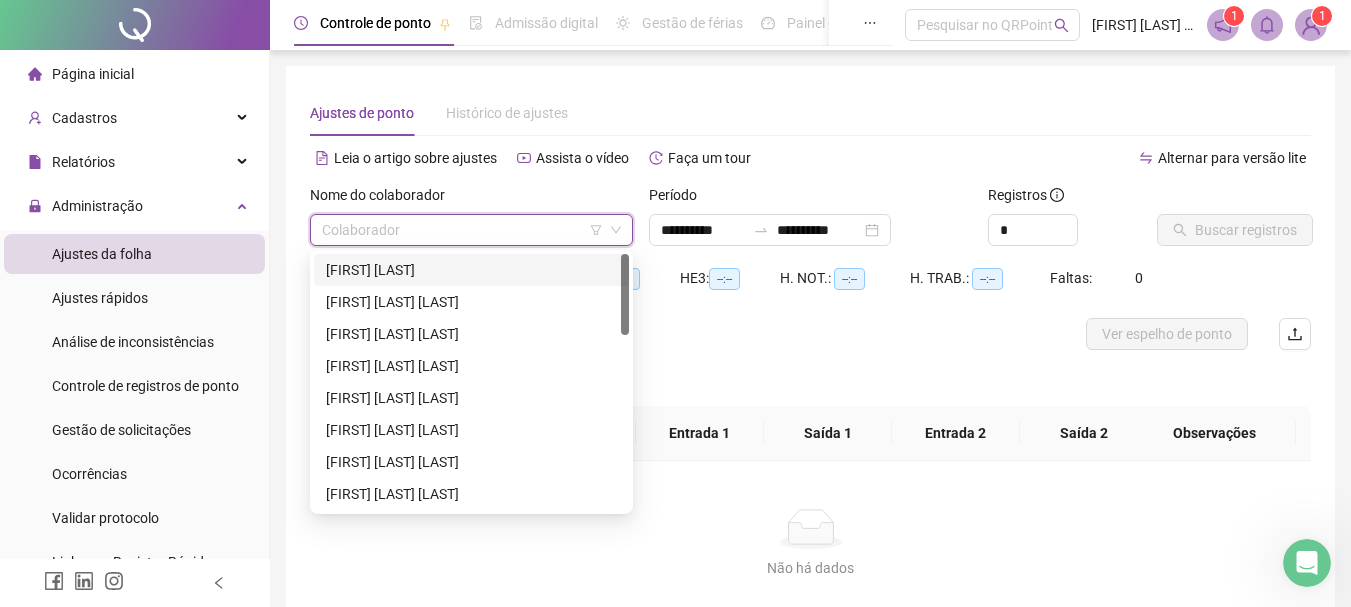 click on "[FIRST] [LAST]" at bounding box center (471, 270) 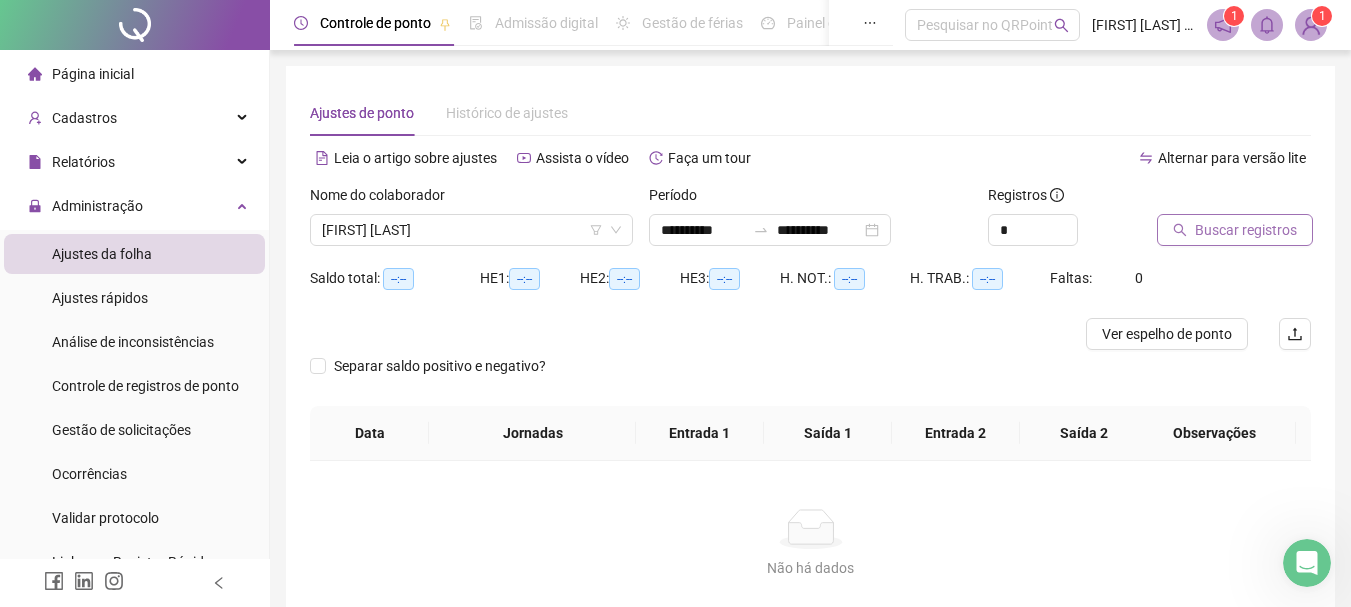 click on "Buscar registros" at bounding box center (1246, 230) 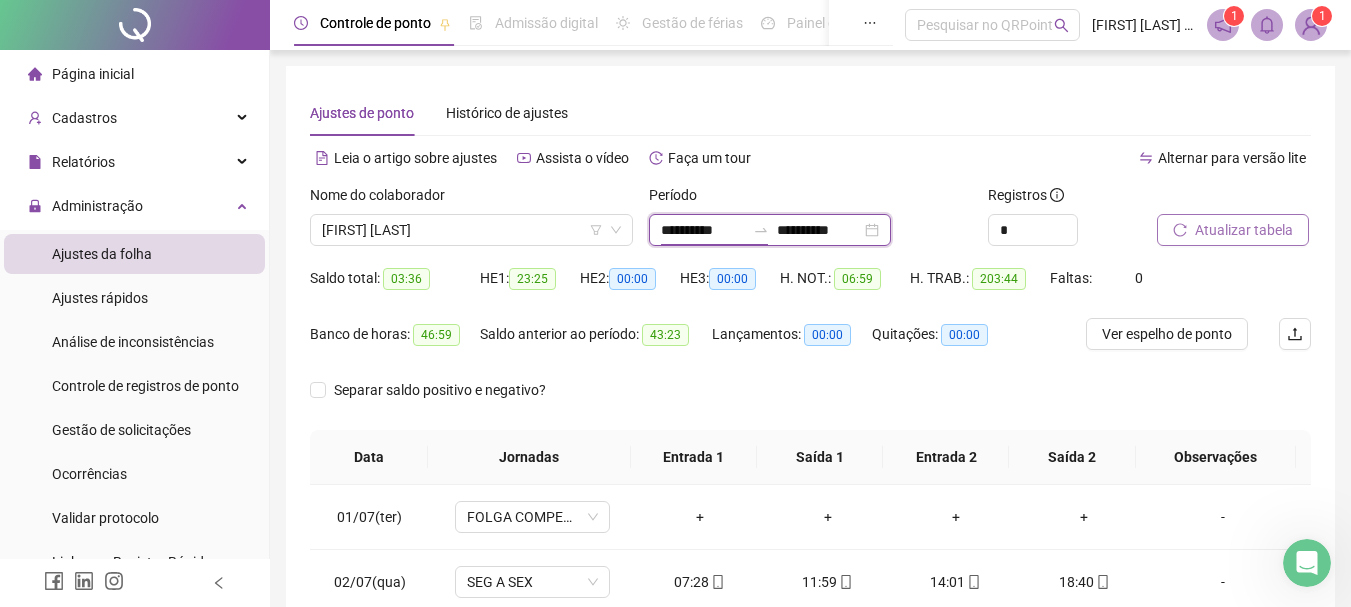 click on "**********" at bounding box center (703, 230) 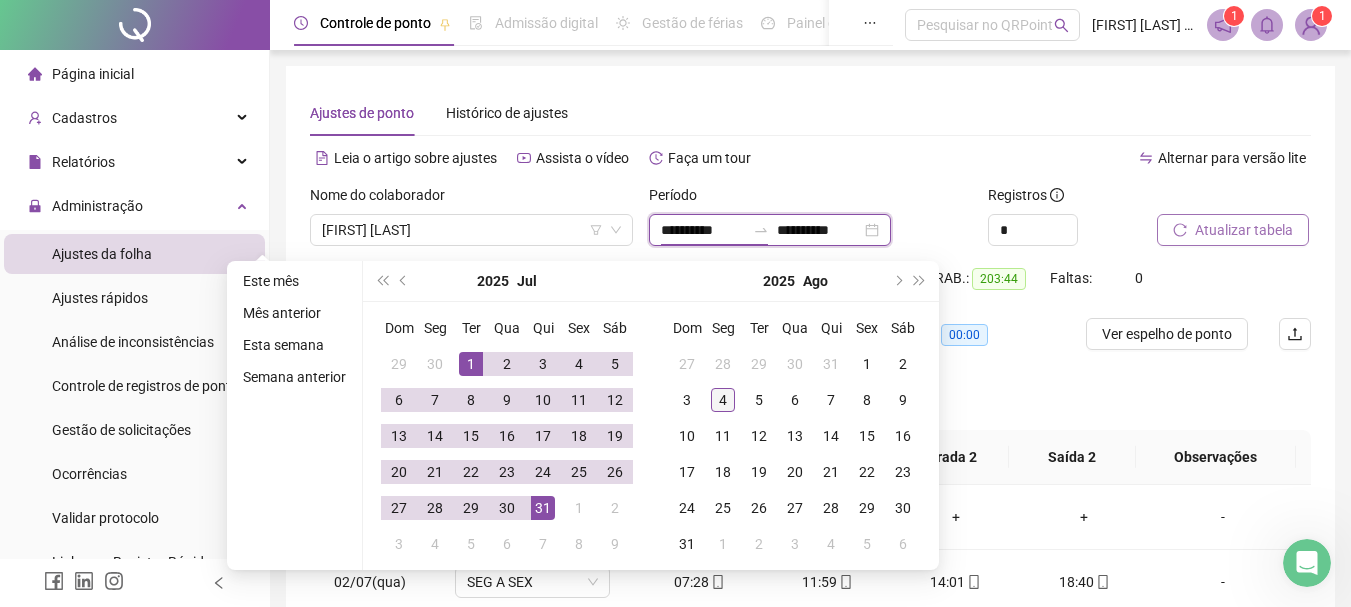 type on "**********" 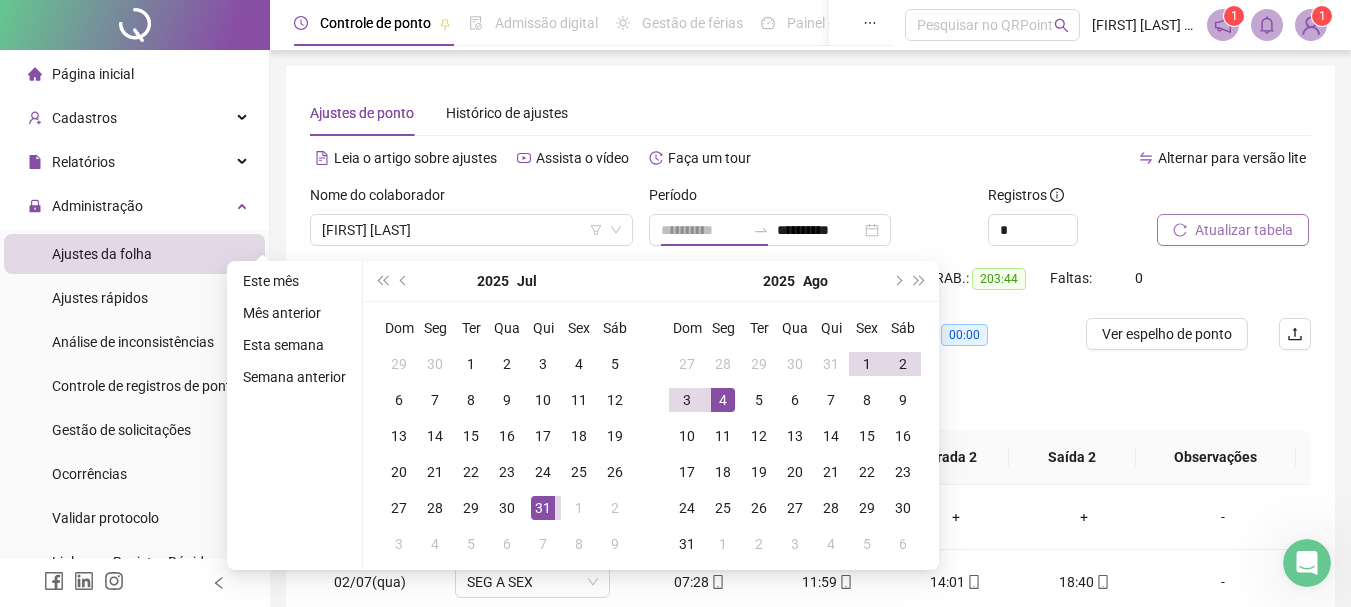 click on "4" at bounding box center [723, 400] 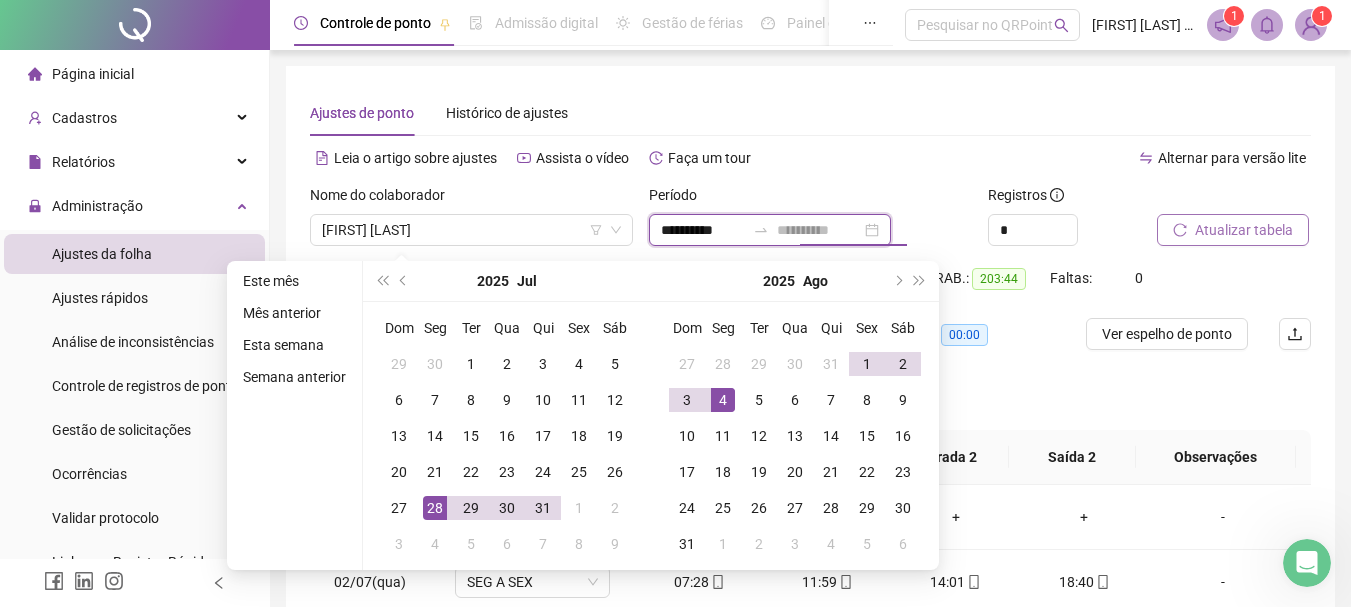 type on "**********" 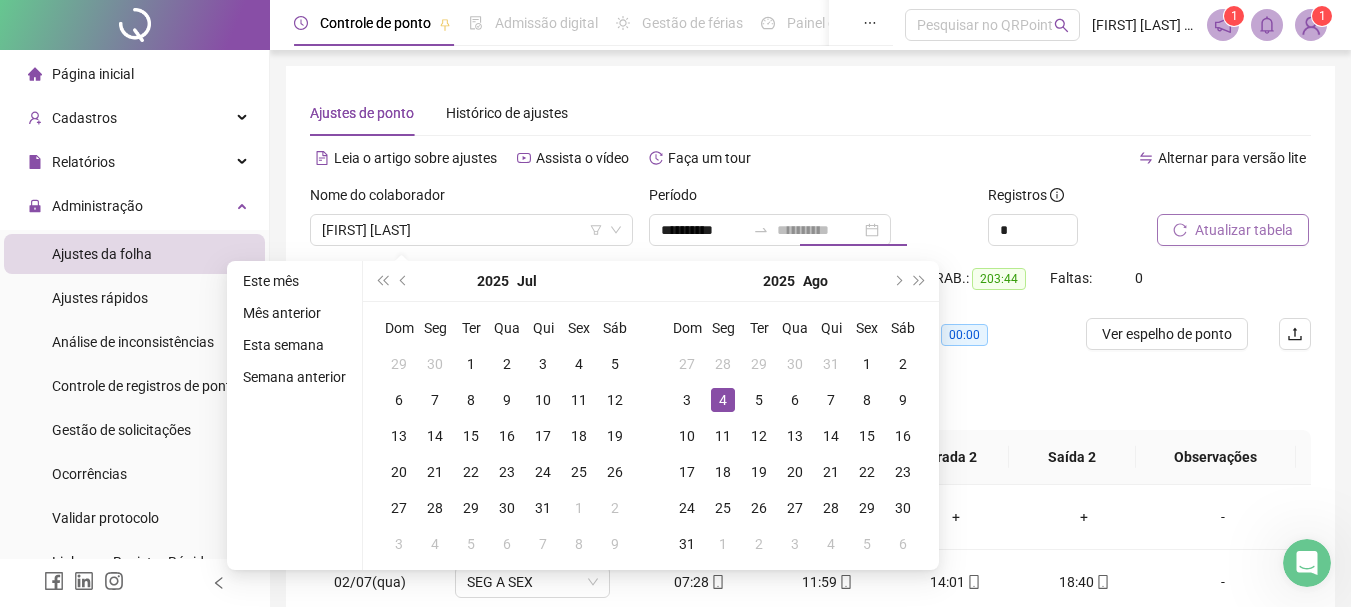 click on "4" at bounding box center (723, 400) 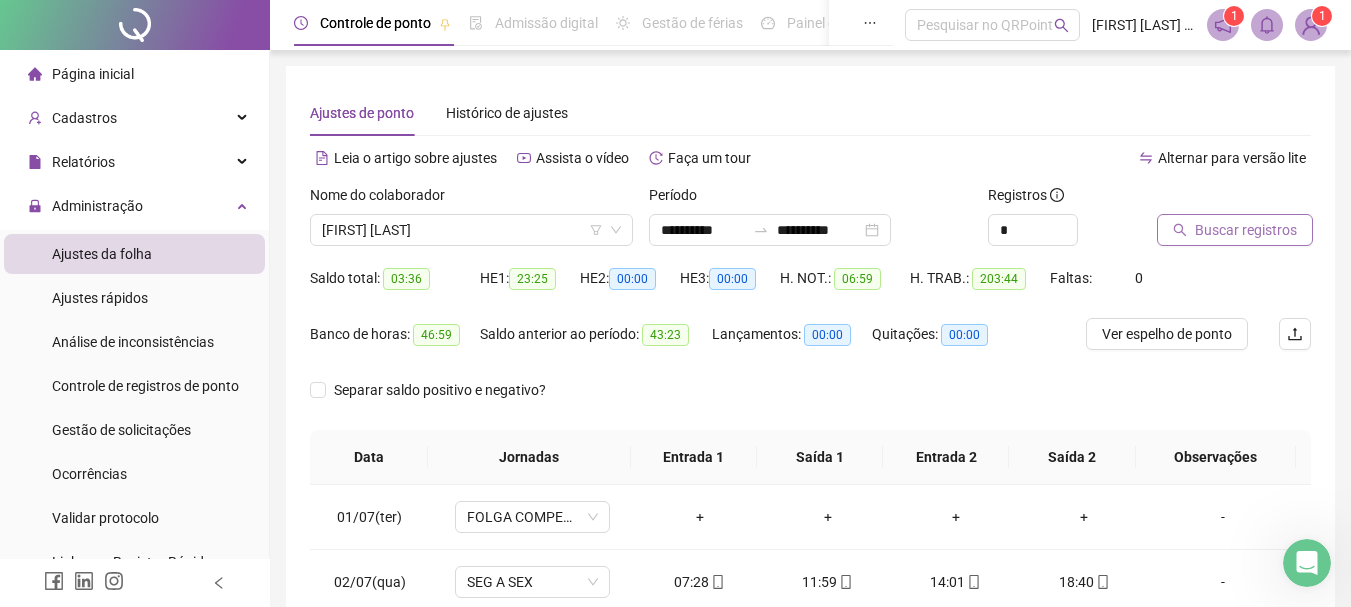 click on "Buscar registros" at bounding box center (1246, 230) 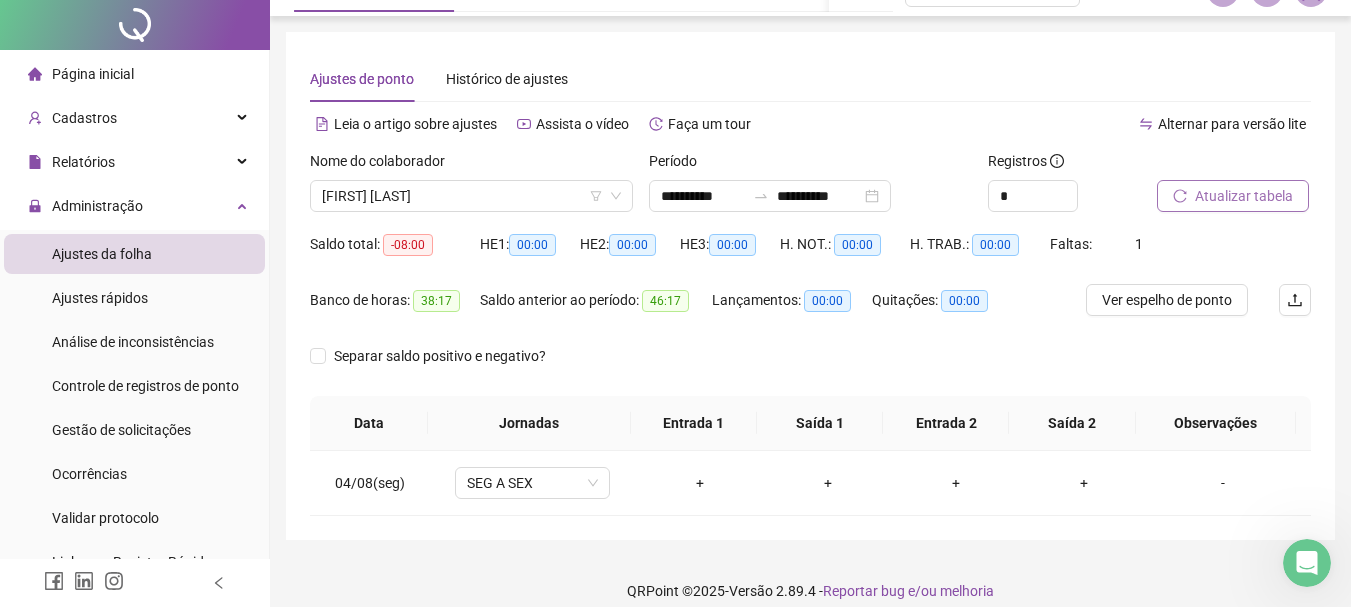 scroll, scrollTop: 53, scrollLeft: 0, axis: vertical 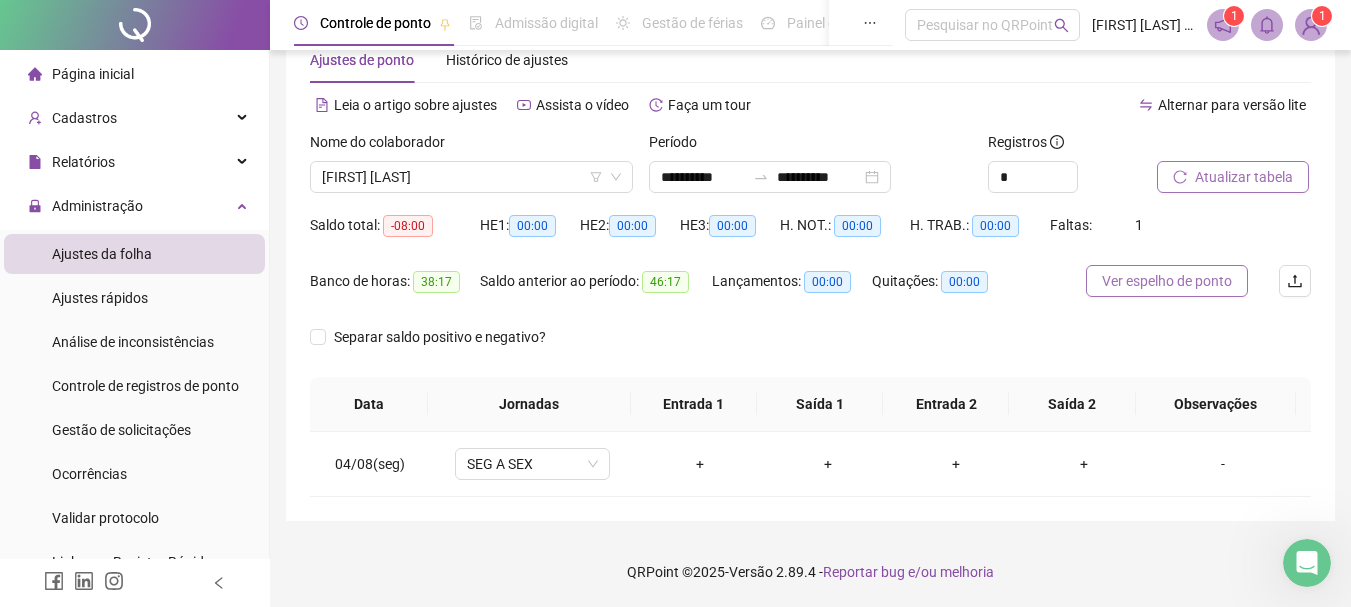 click on "Ver espelho de ponto" at bounding box center (1167, 281) 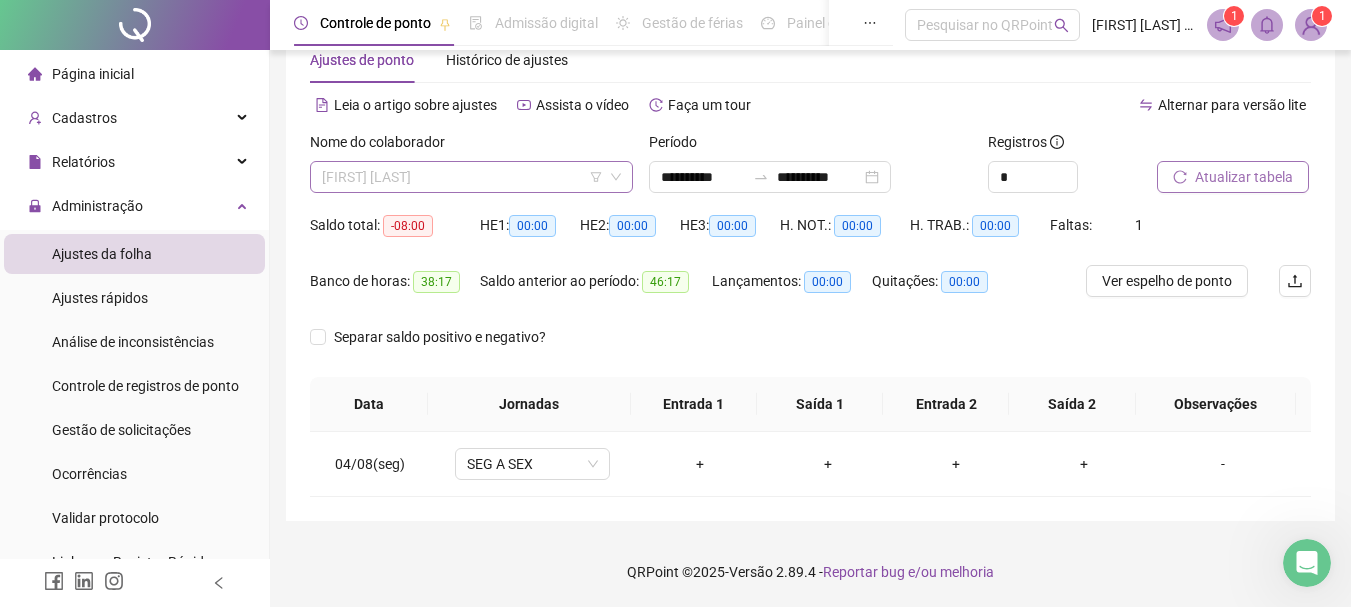 click on "[FIRST] [LAST]" at bounding box center (471, 177) 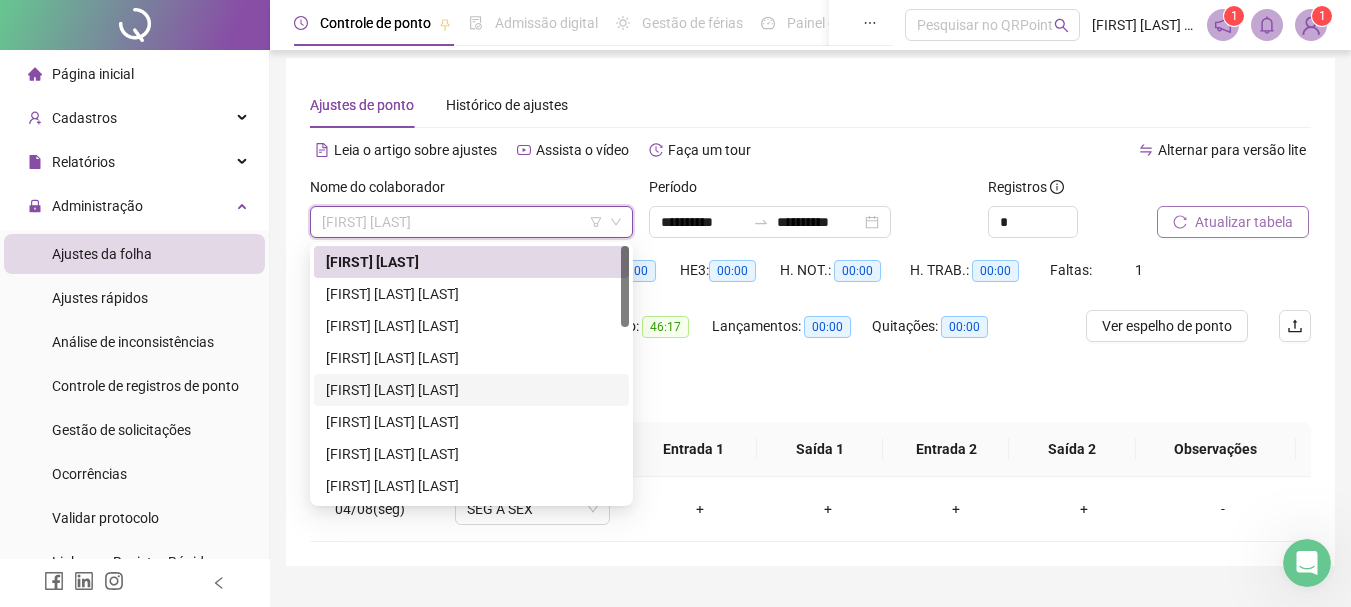 scroll, scrollTop: 0, scrollLeft: 0, axis: both 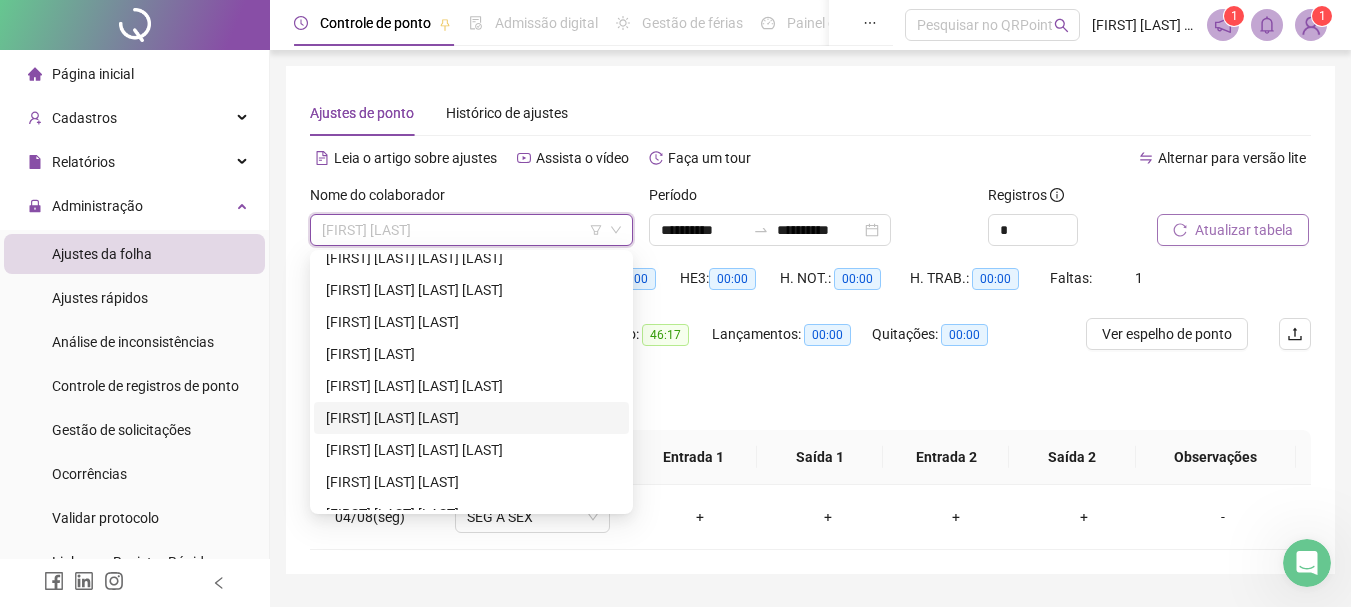 click on "[FIRST] [LAST] [LAST]" at bounding box center [471, 418] 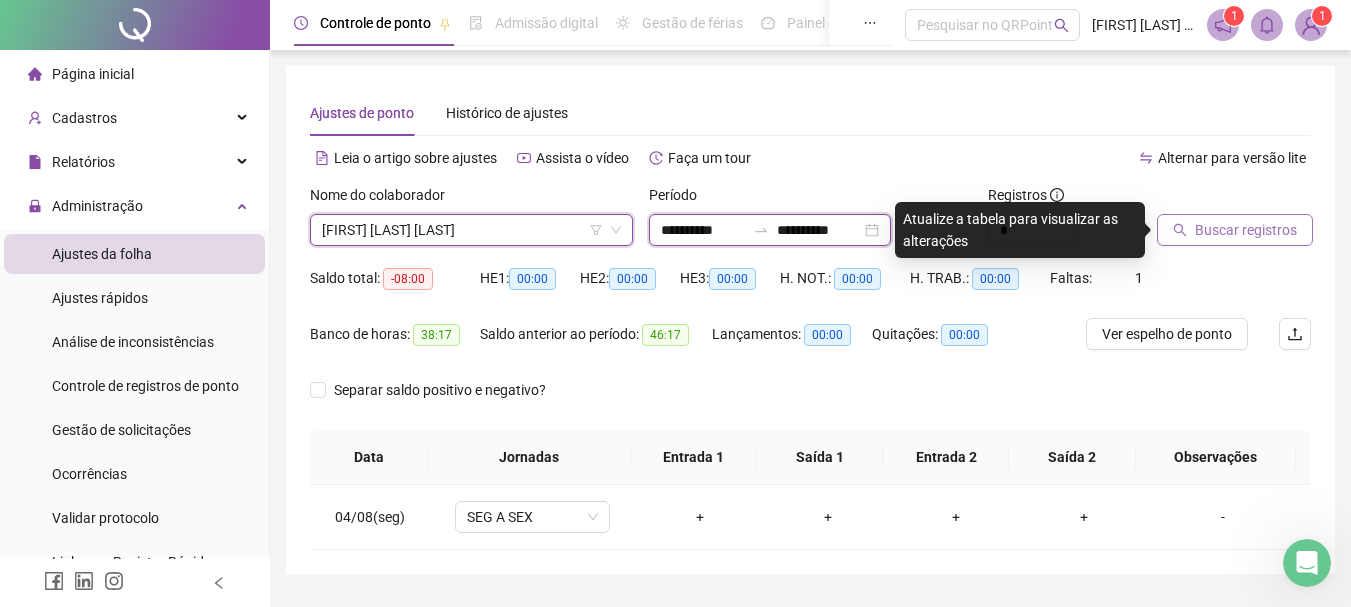 click on "**********" at bounding box center (703, 230) 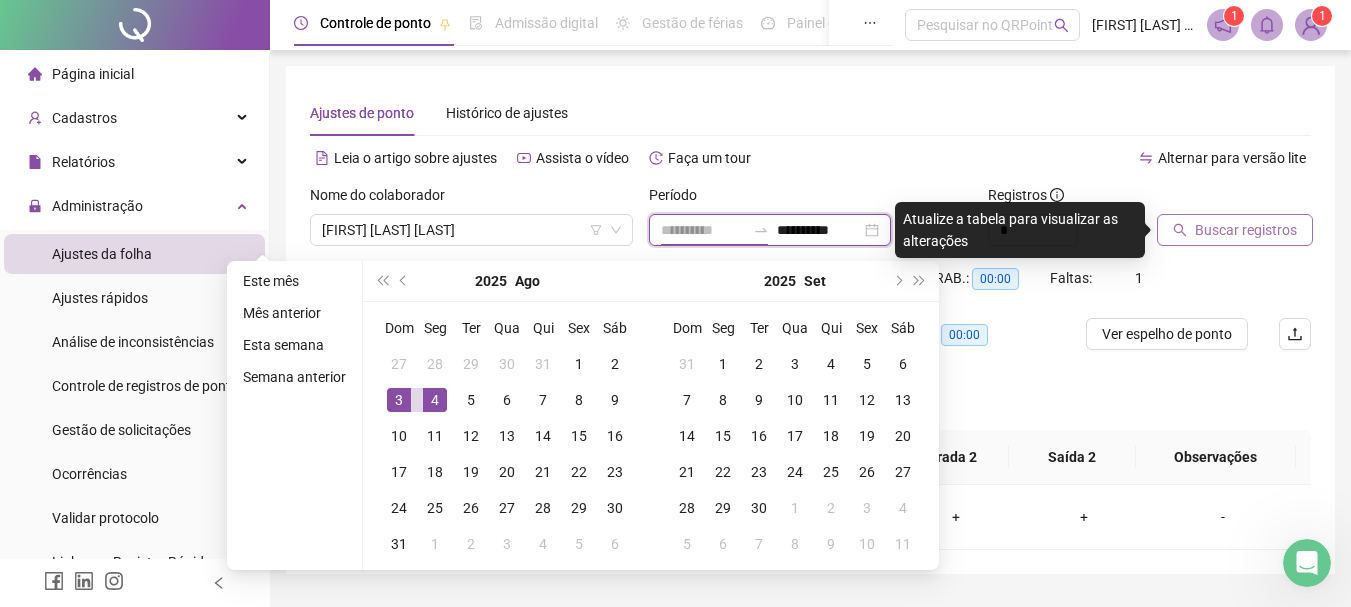 type on "**********" 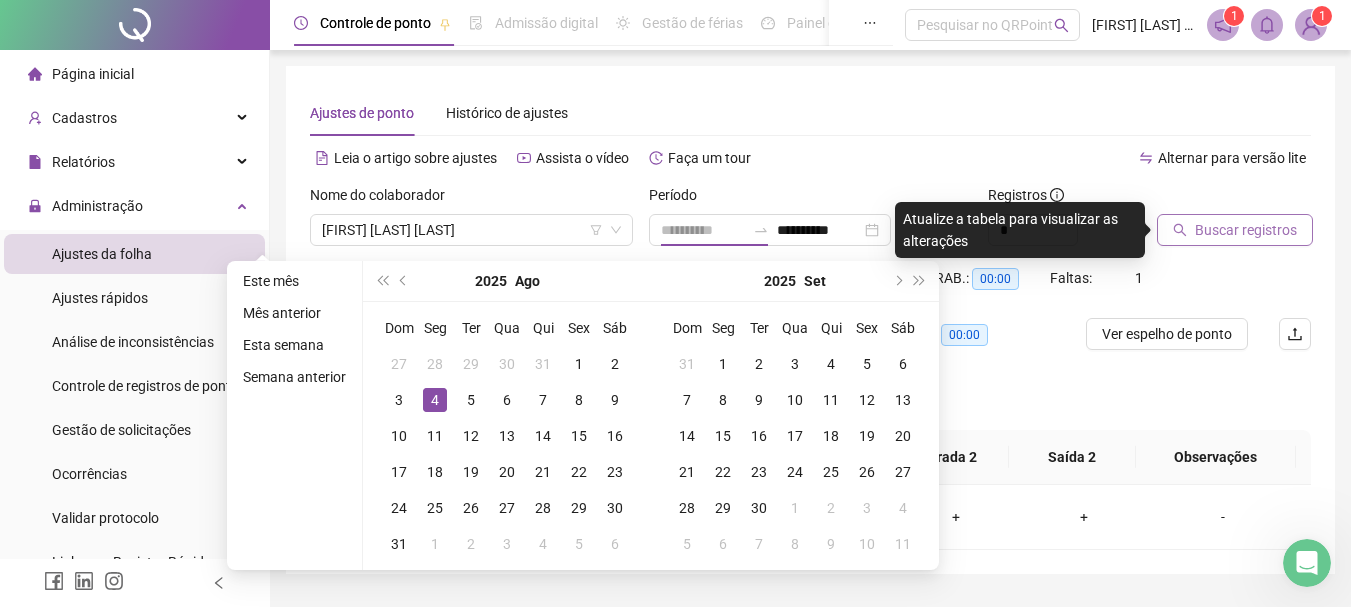 click on "4" at bounding box center [435, 400] 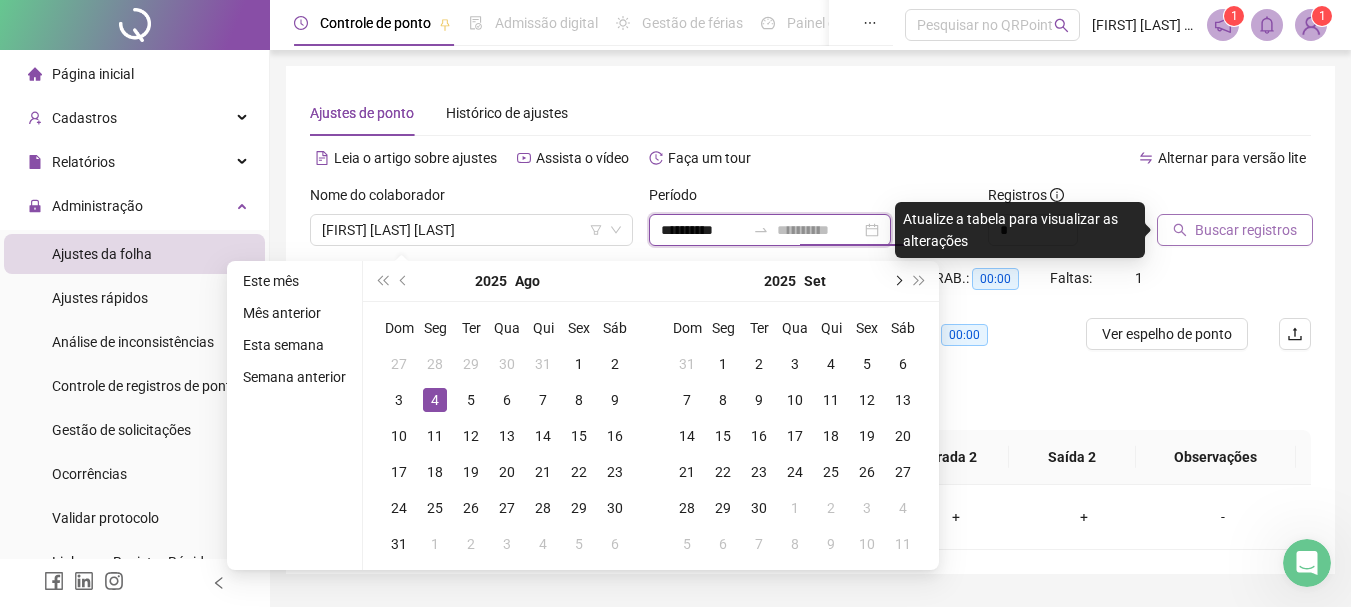 type on "**********" 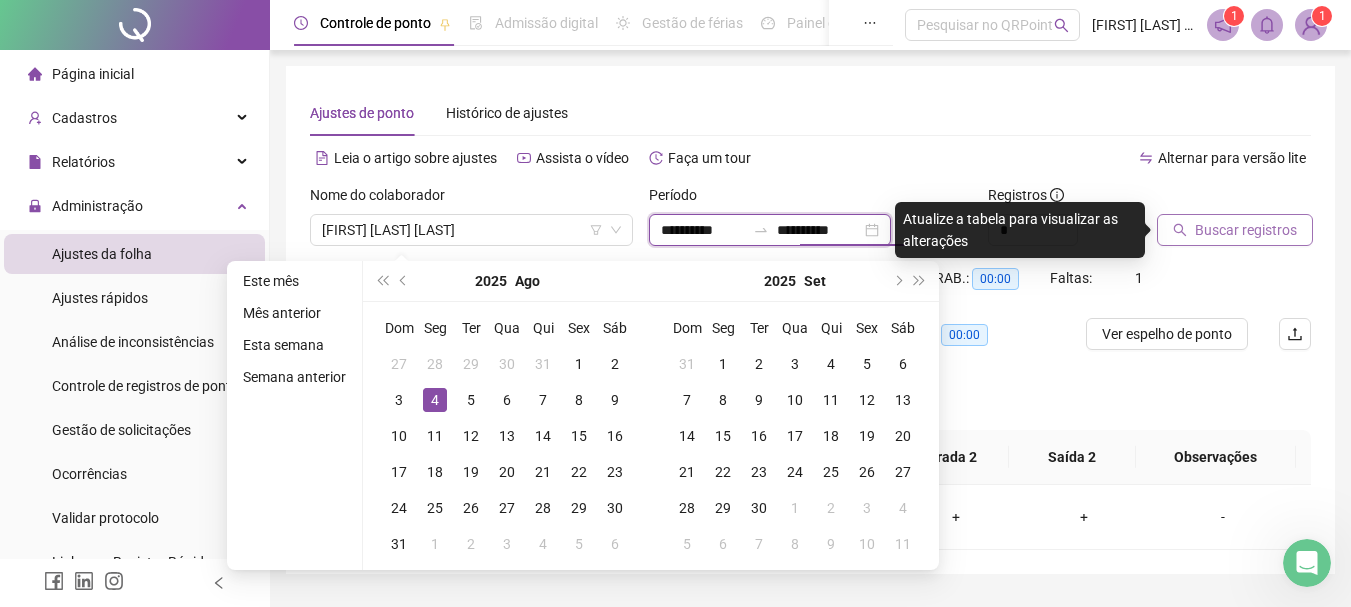 click on "**********" at bounding box center [819, 230] 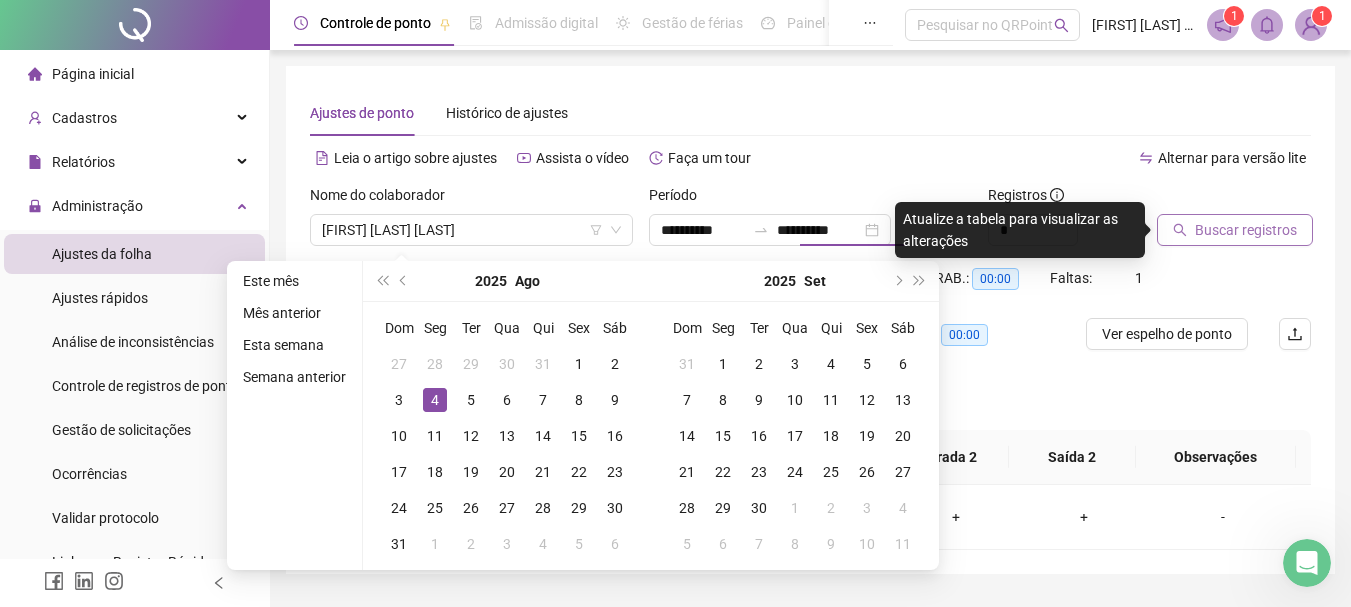 click on "Buscar registros" at bounding box center [1246, 230] 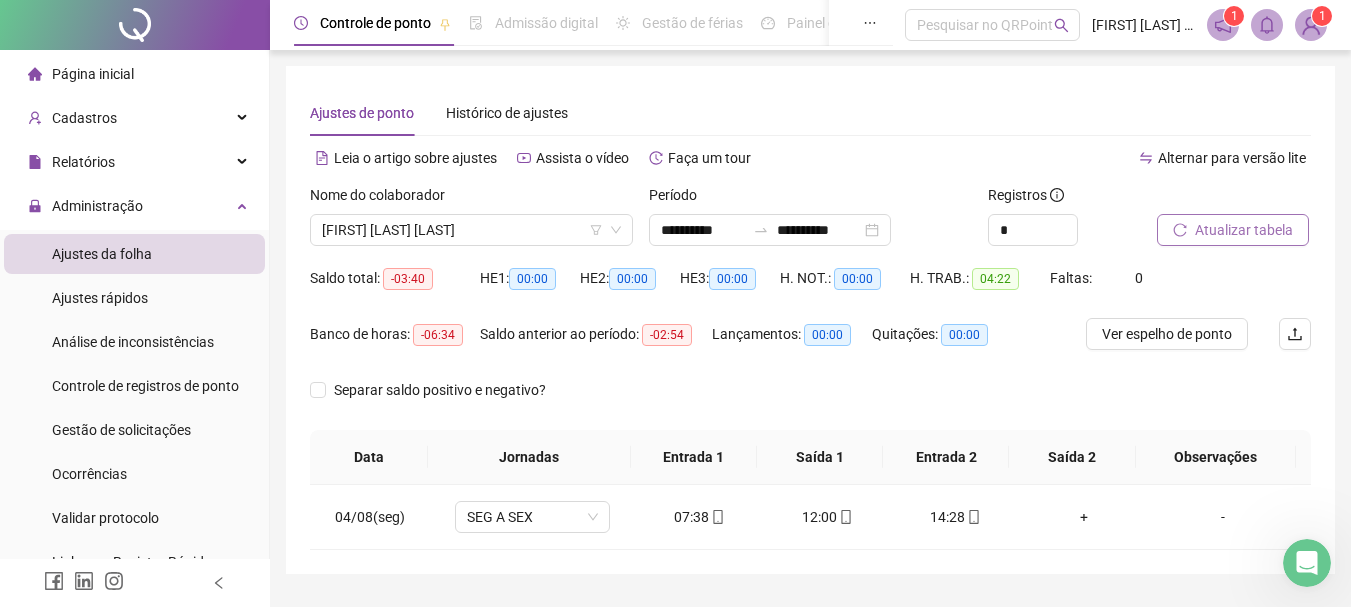 scroll, scrollTop: 53, scrollLeft: 0, axis: vertical 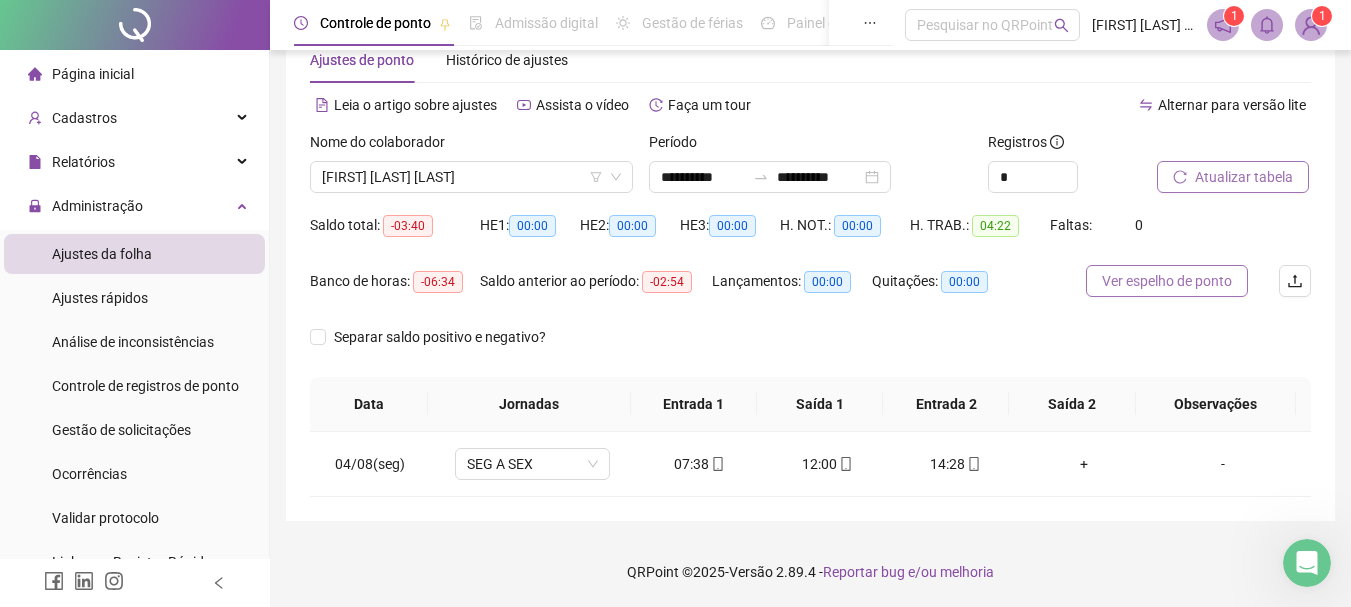 click on "Ver espelho de ponto" at bounding box center (1167, 281) 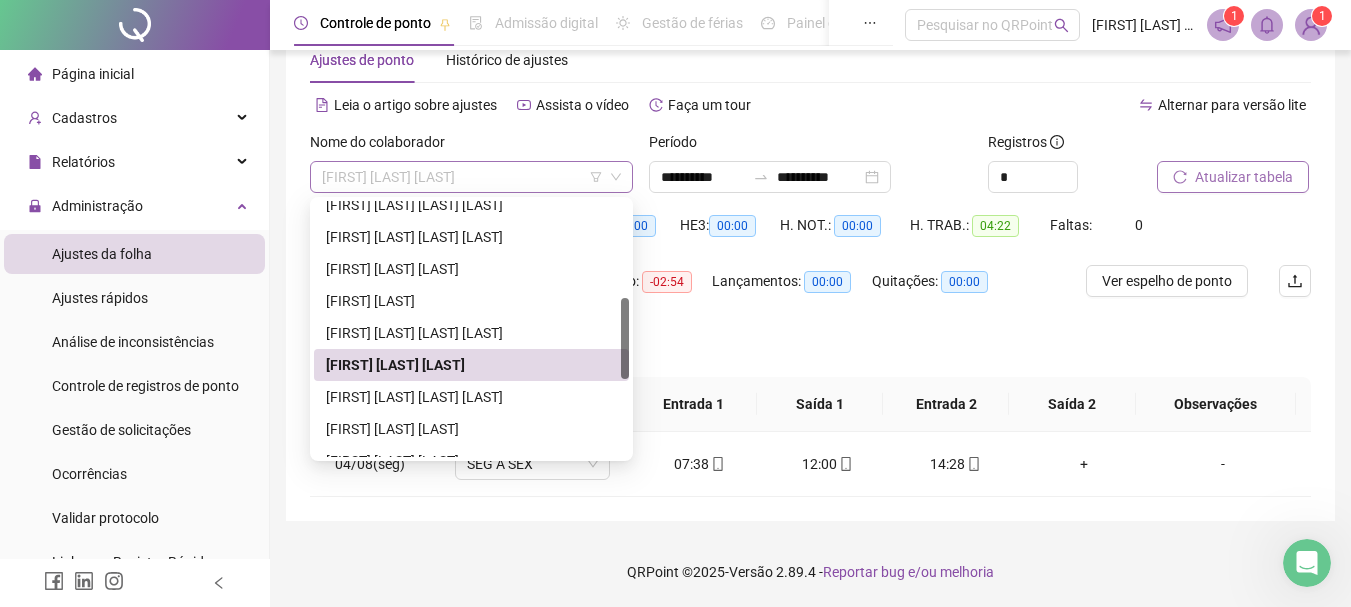 click on "[FIRST] [LAST] [LAST]" at bounding box center [471, 177] 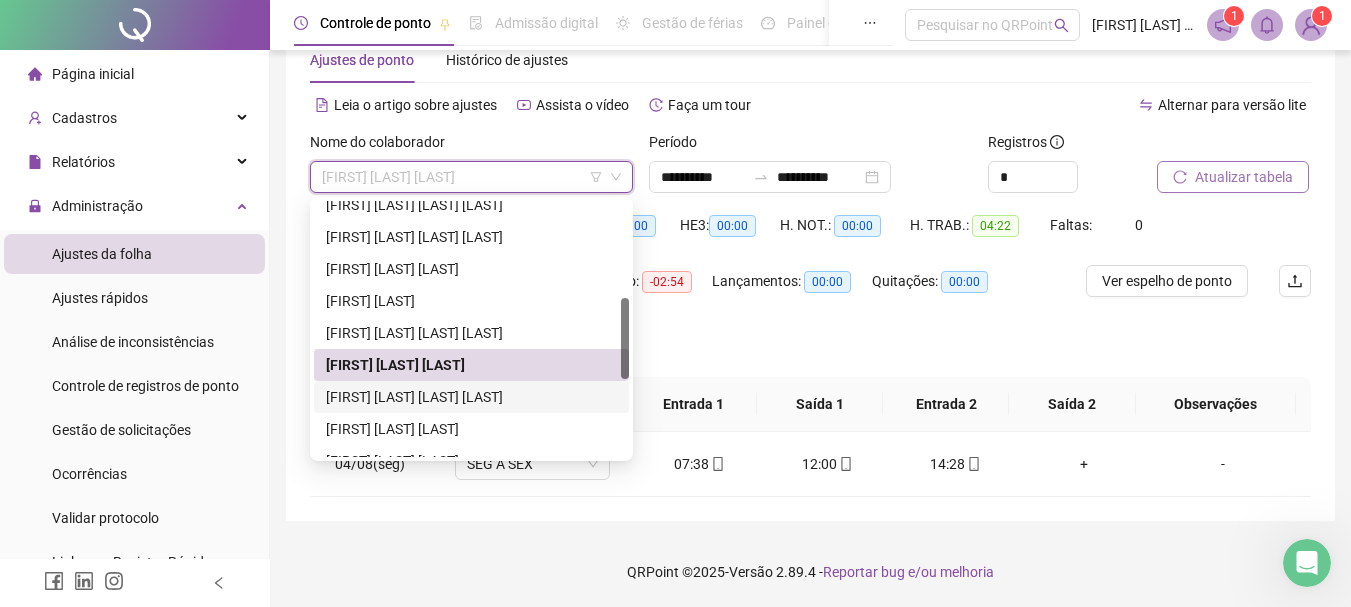 click on "[FIRST] [LAST] [LAST] [LAST]" at bounding box center [471, 397] 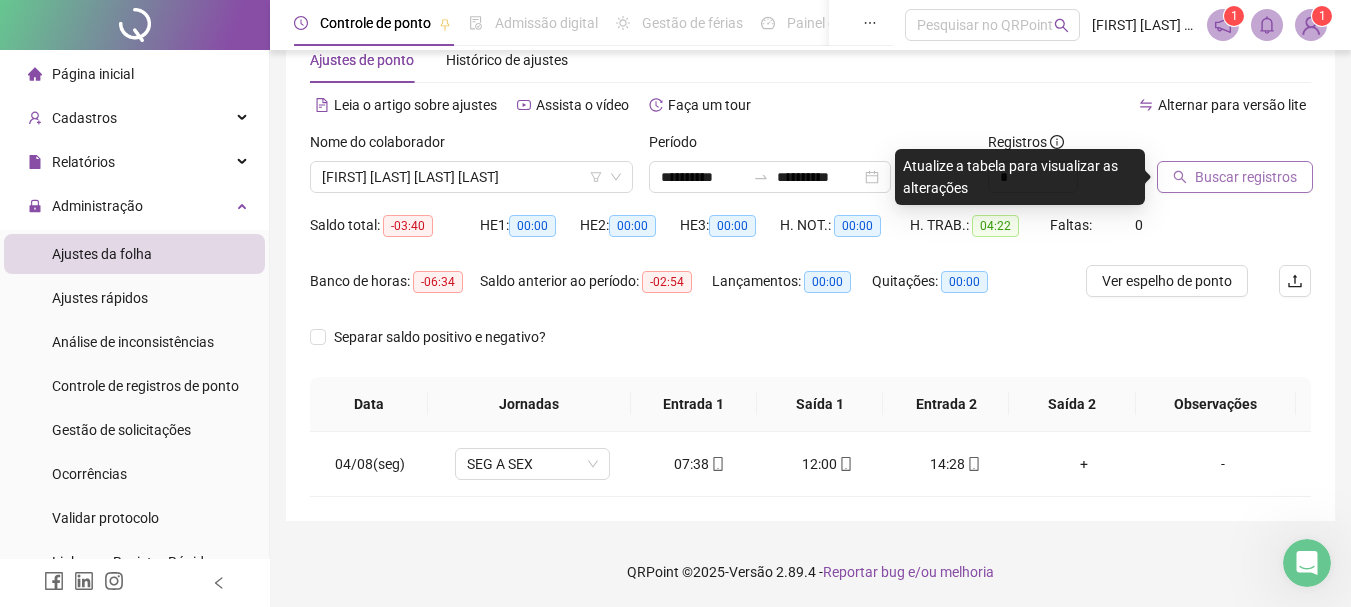 click on "Buscar registros" at bounding box center [1246, 177] 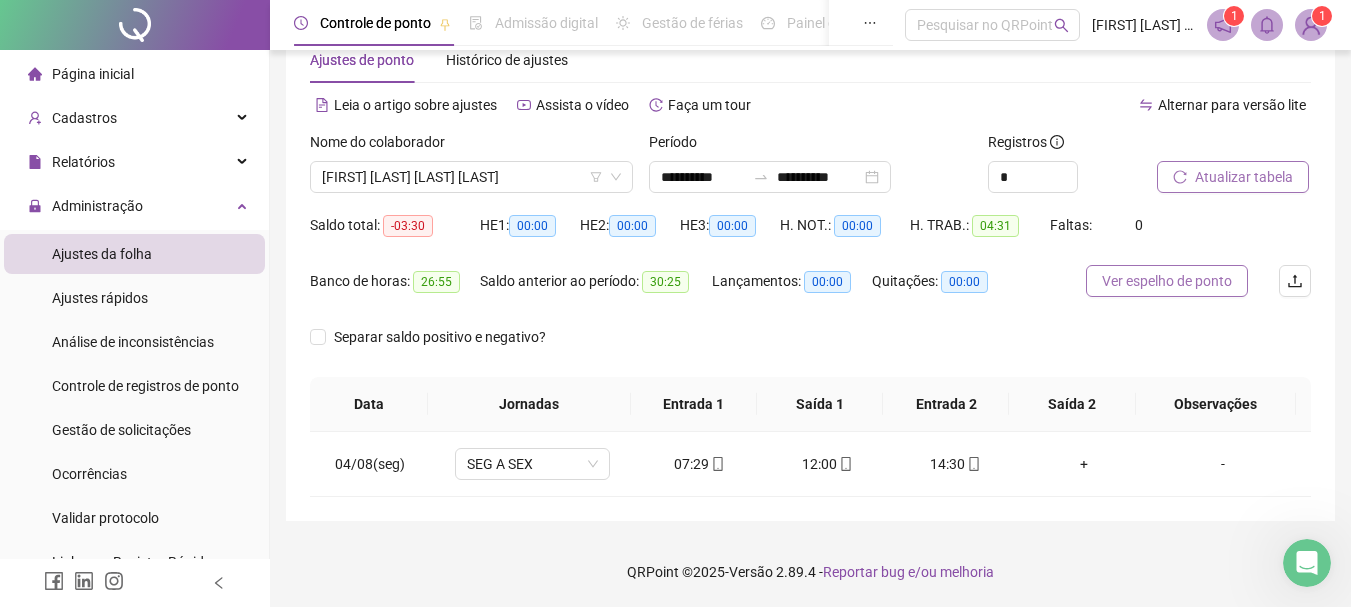click on "Ver espelho de ponto" at bounding box center (1167, 281) 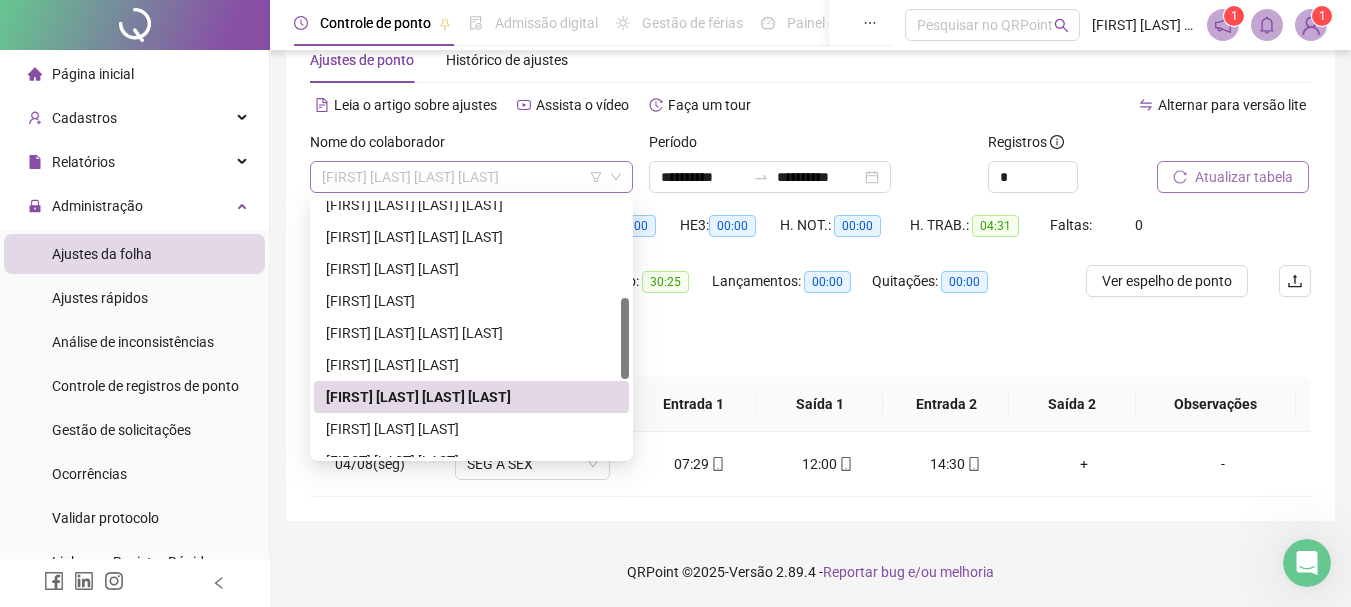 click on "[FIRST] [LAST] [LAST] [LAST]" at bounding box center [471, 177] 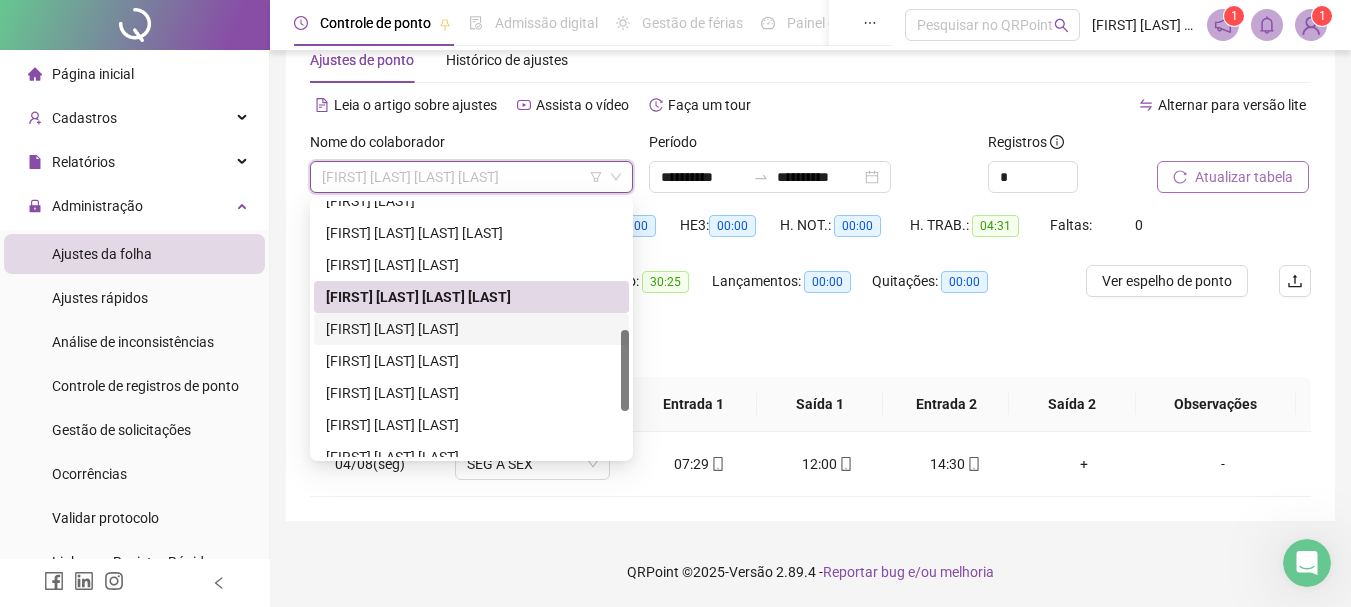 scroll, scrollTop: 500, scrollLeft: 0, axis: vertical 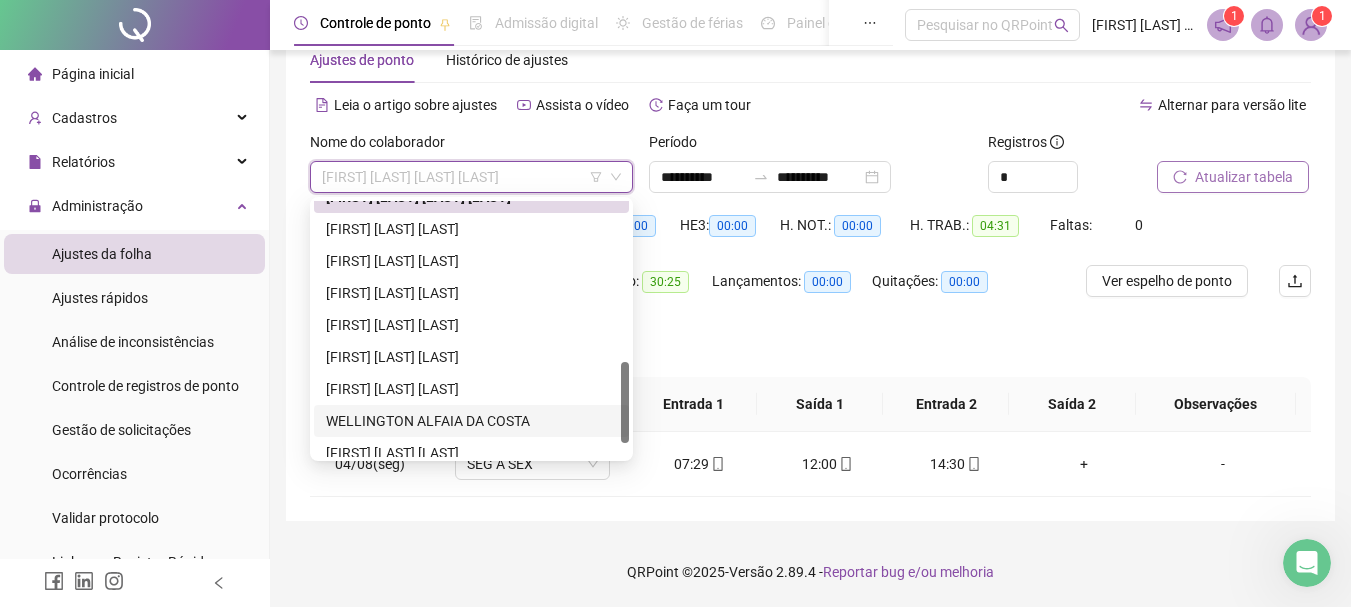click on "WELLINGTON ALFAIA DA COSTA" at bounding box center (471, 421) 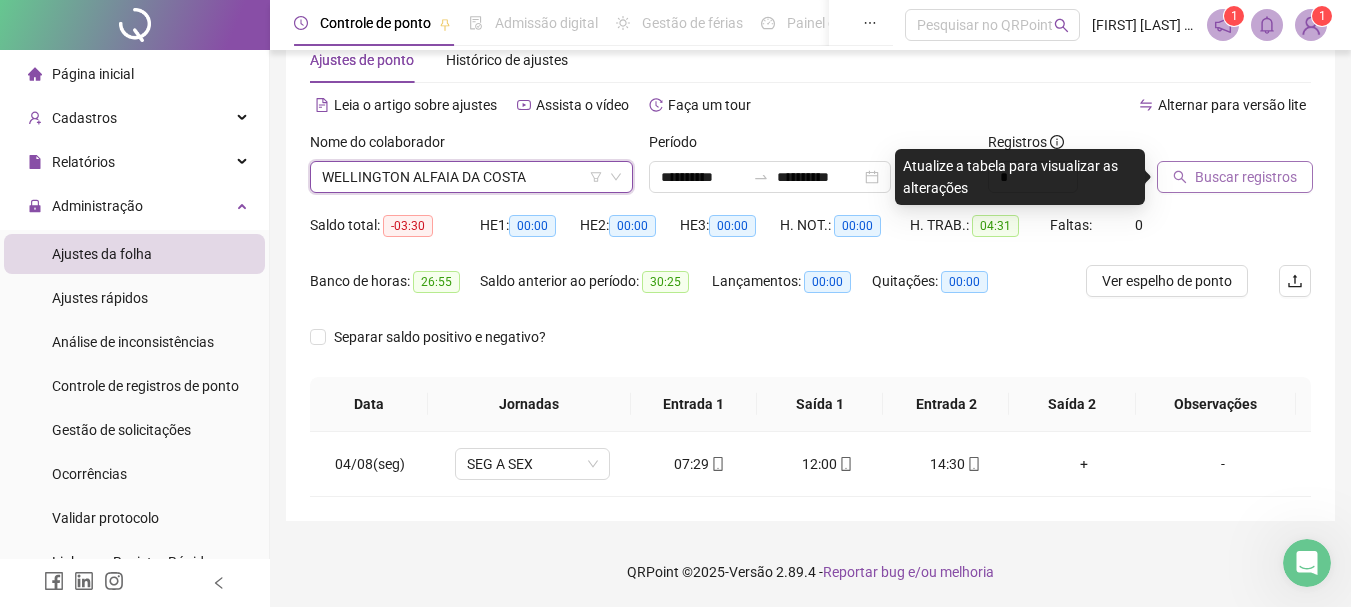 click on "Buscar registros" at bounding box center [1246, 177] 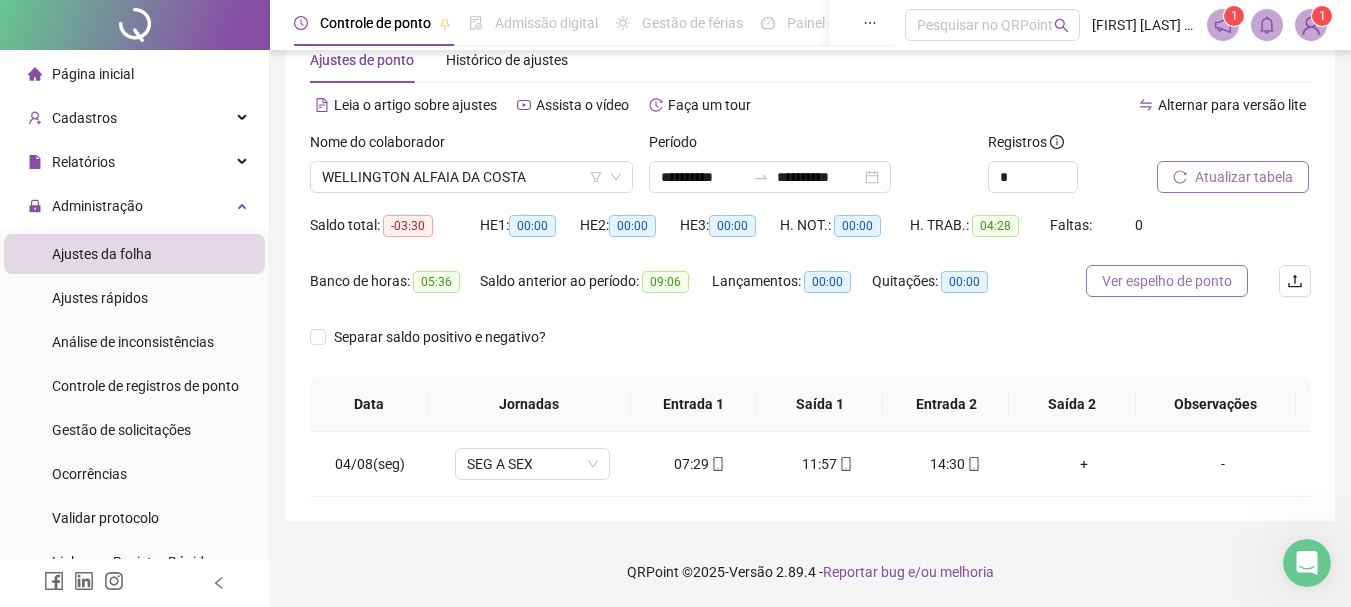 click on "Ver espelho de ponto" at bounding box center (1167, 281) 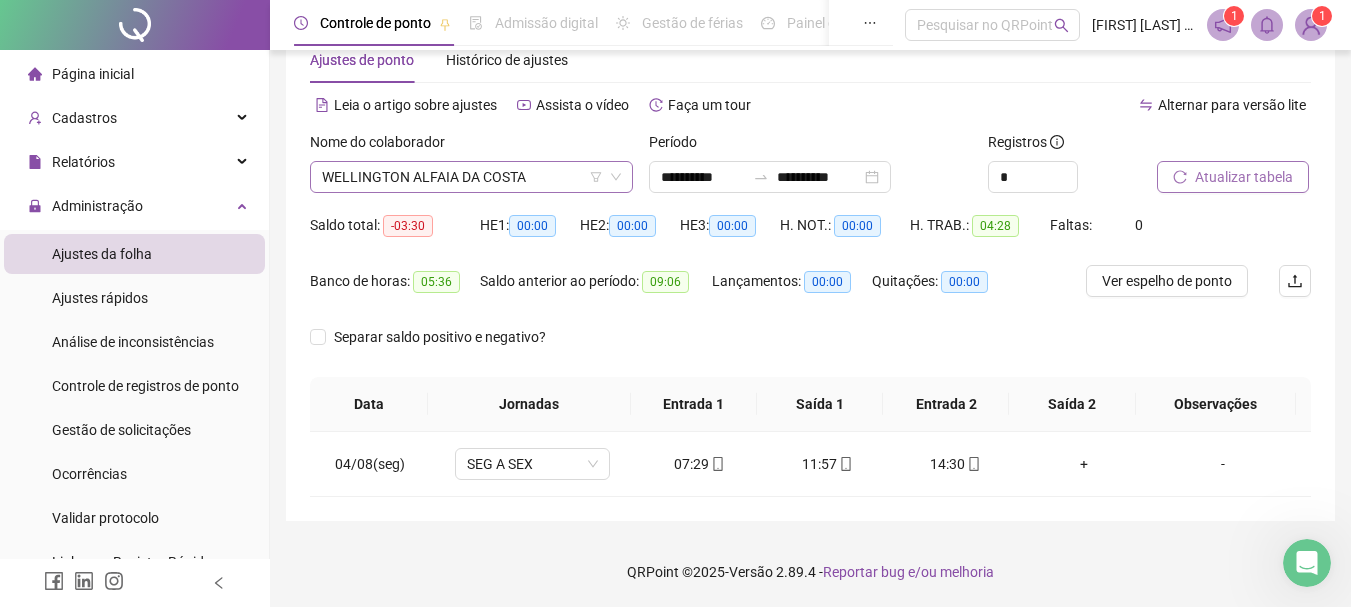 click on "WELLINGTON ALFAIA DA COSTA" at bounding box center (471, 177) 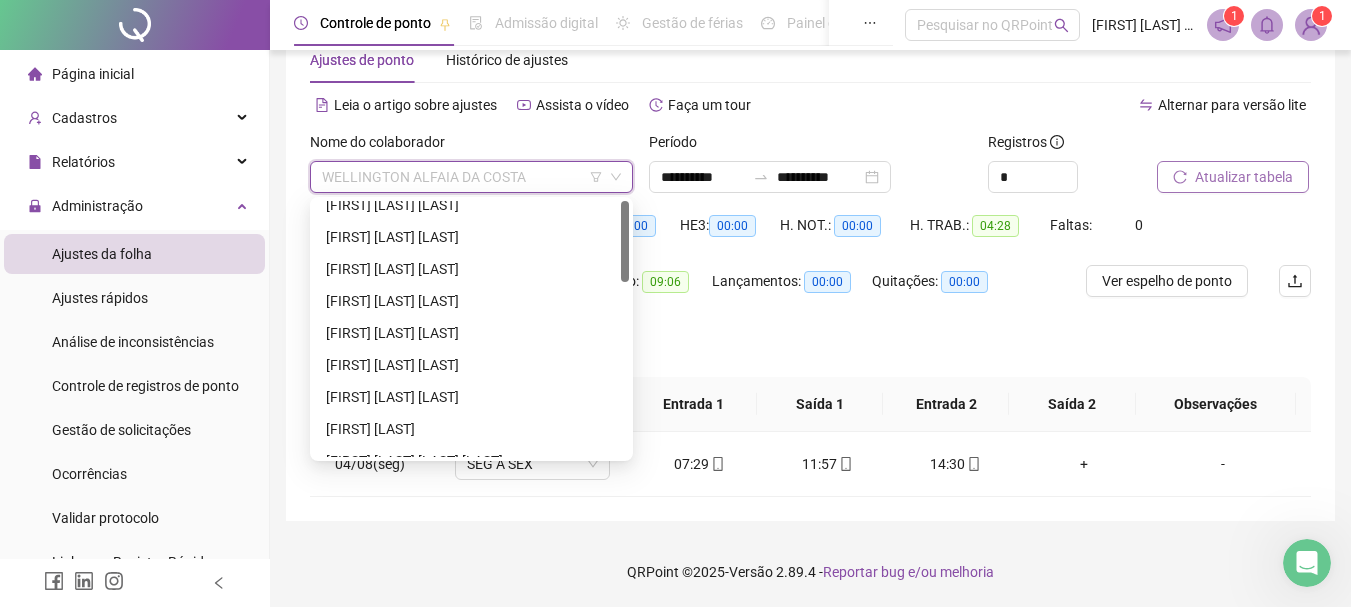 scroll, scrollTop: 0, scrollLeft: 0, axis: both 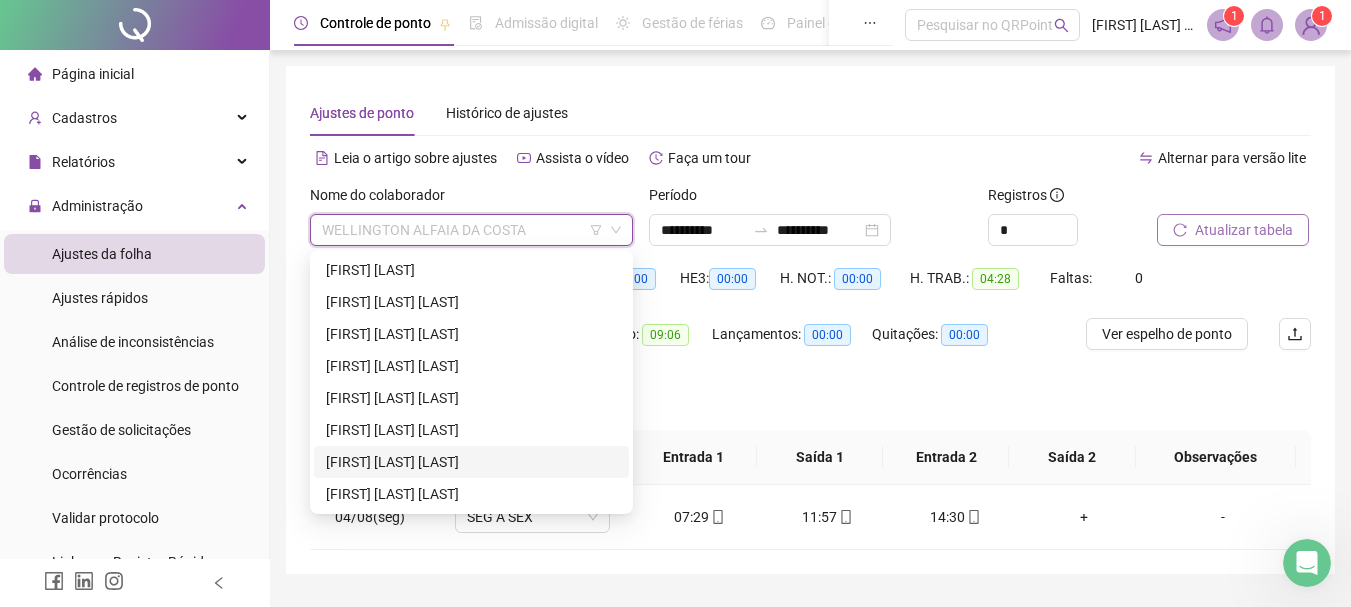 click on "[FIRST] [LAST] [LAST]" at bounding box center (471, 462) 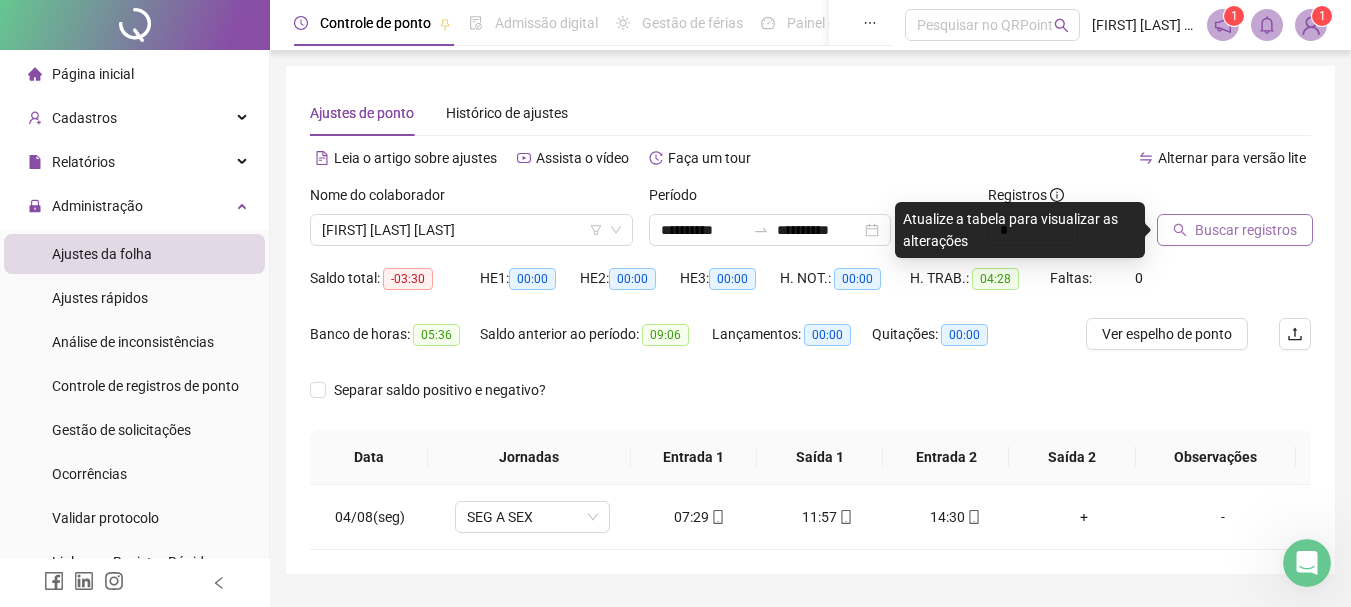 click on "Buscar registros" at bounding box center [1246, 230] 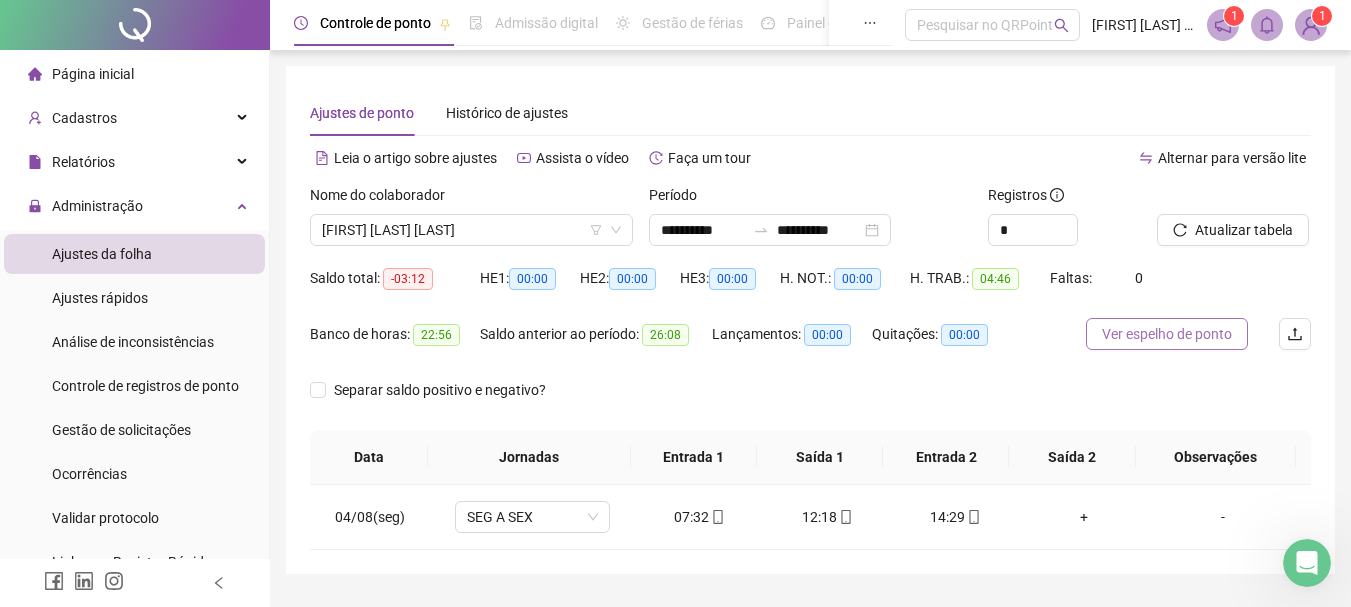 click on "Ver espelho de ponto" at bounding box center (1167, 334) 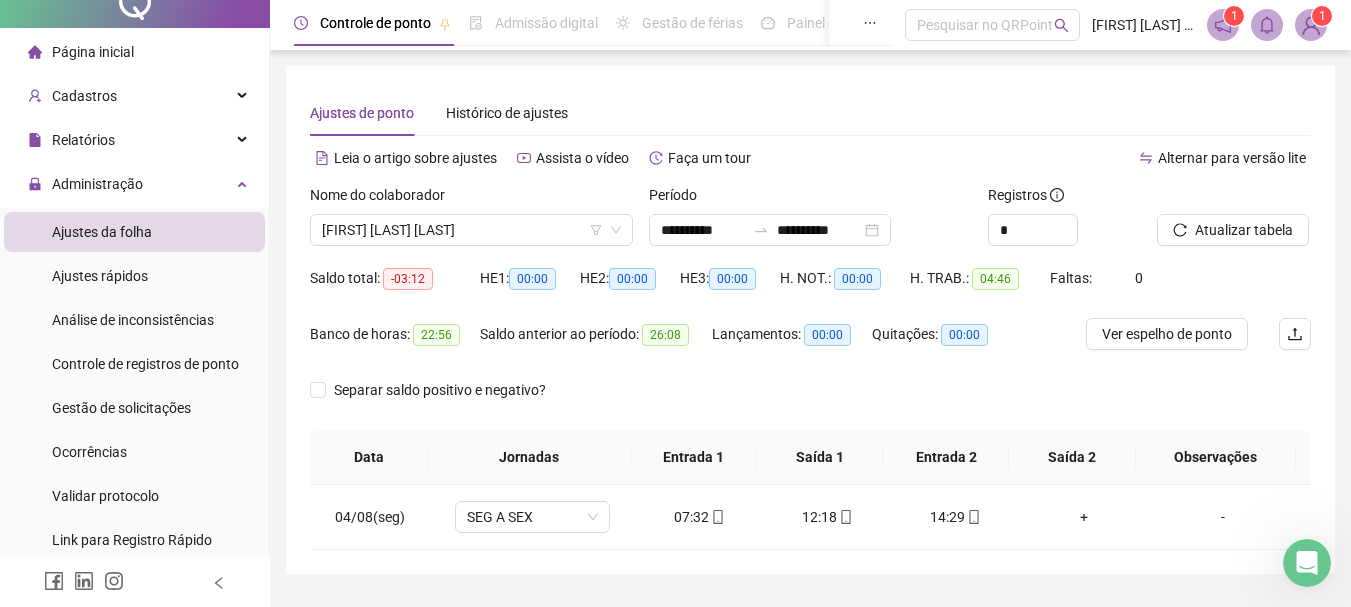 scroll, scrollTop: 0, scrollLeft: 0, axis: both 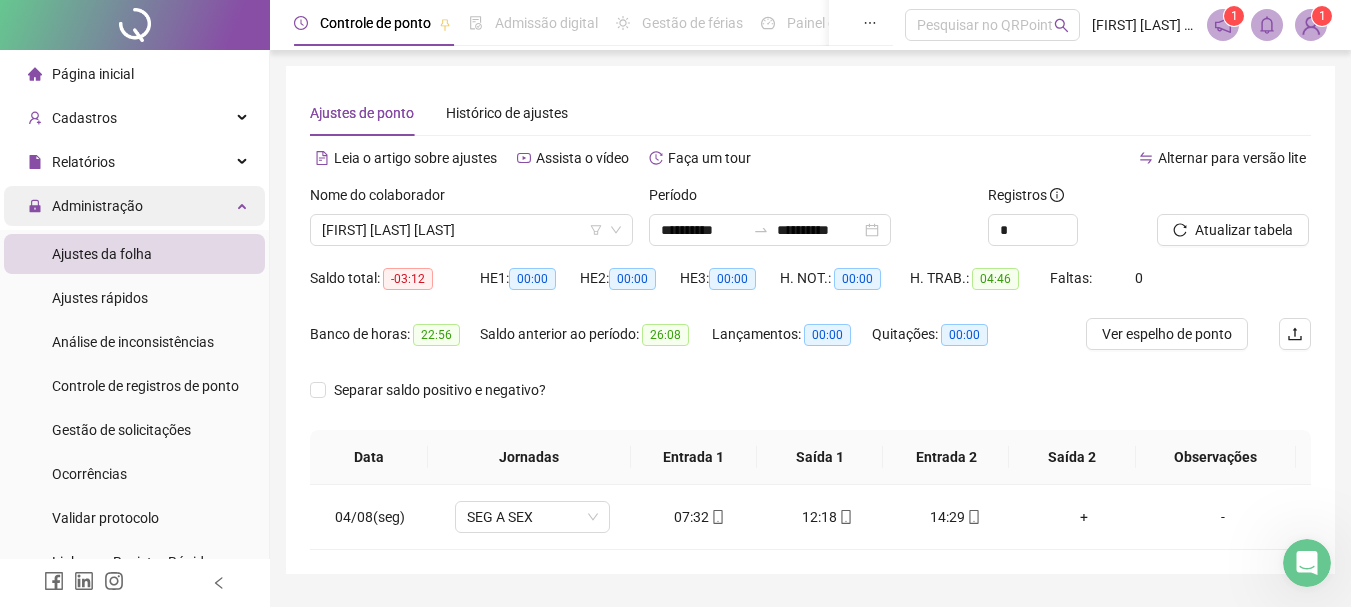 click on "Administração" at bounding box center (134, 206) 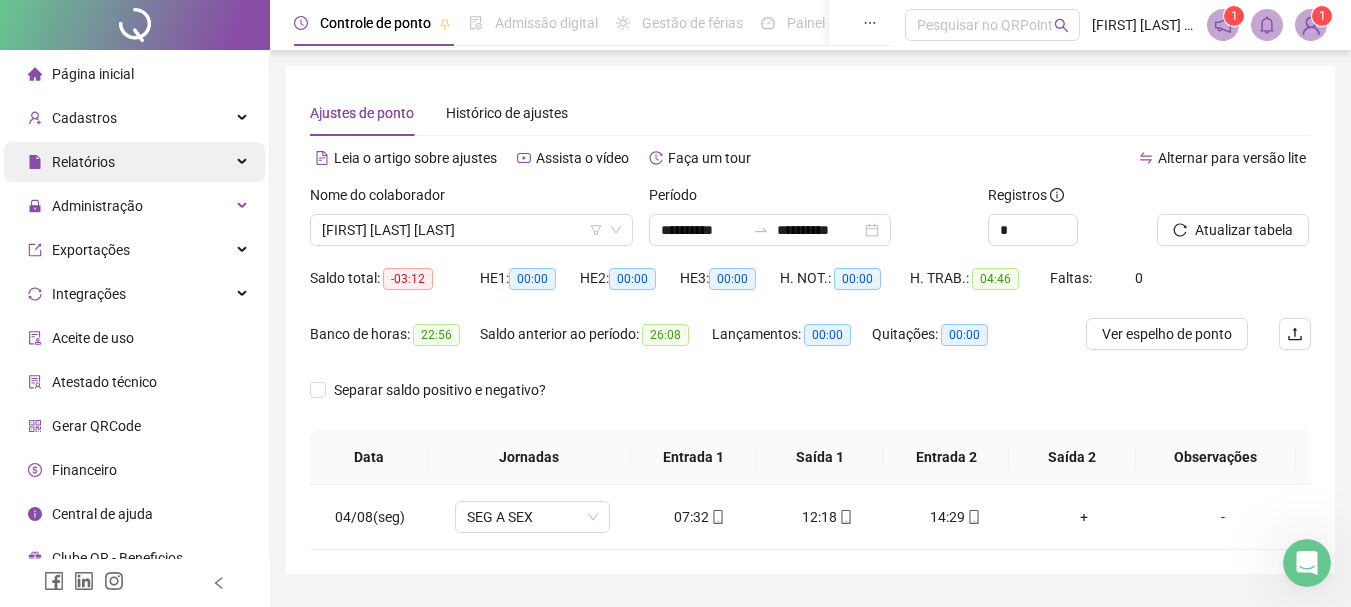 click on "Relatórios" at bounding box center (134, 162) 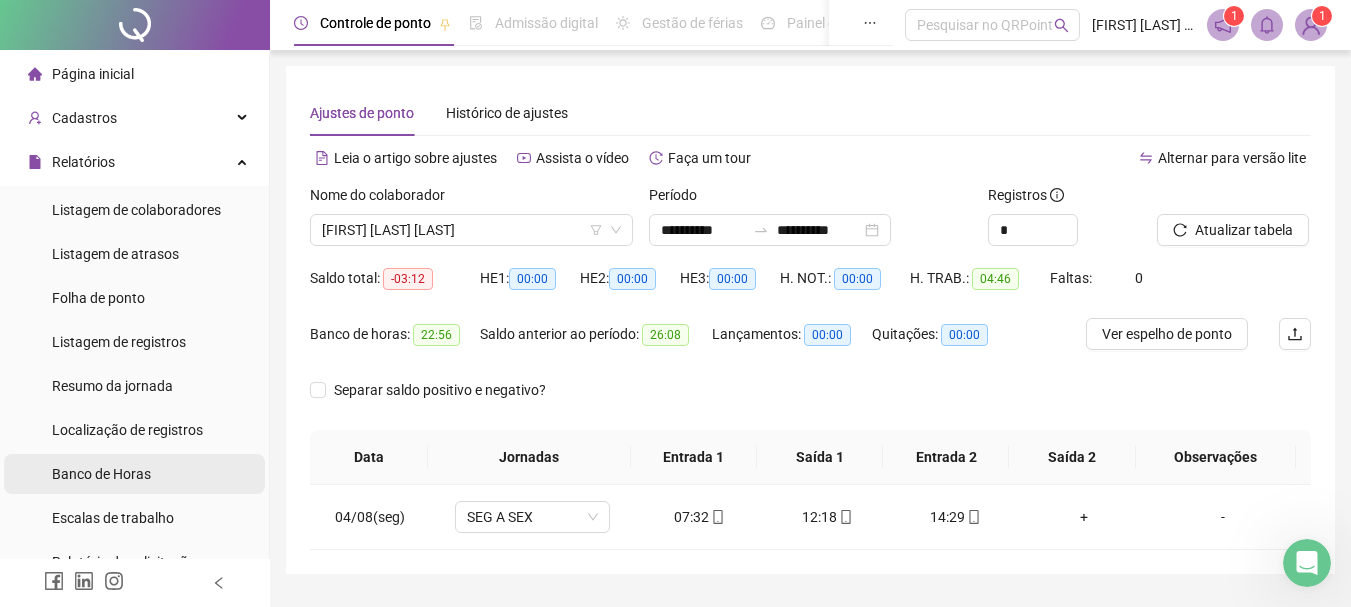 click on "Banco de Horas" at bounding box center [134, 474] 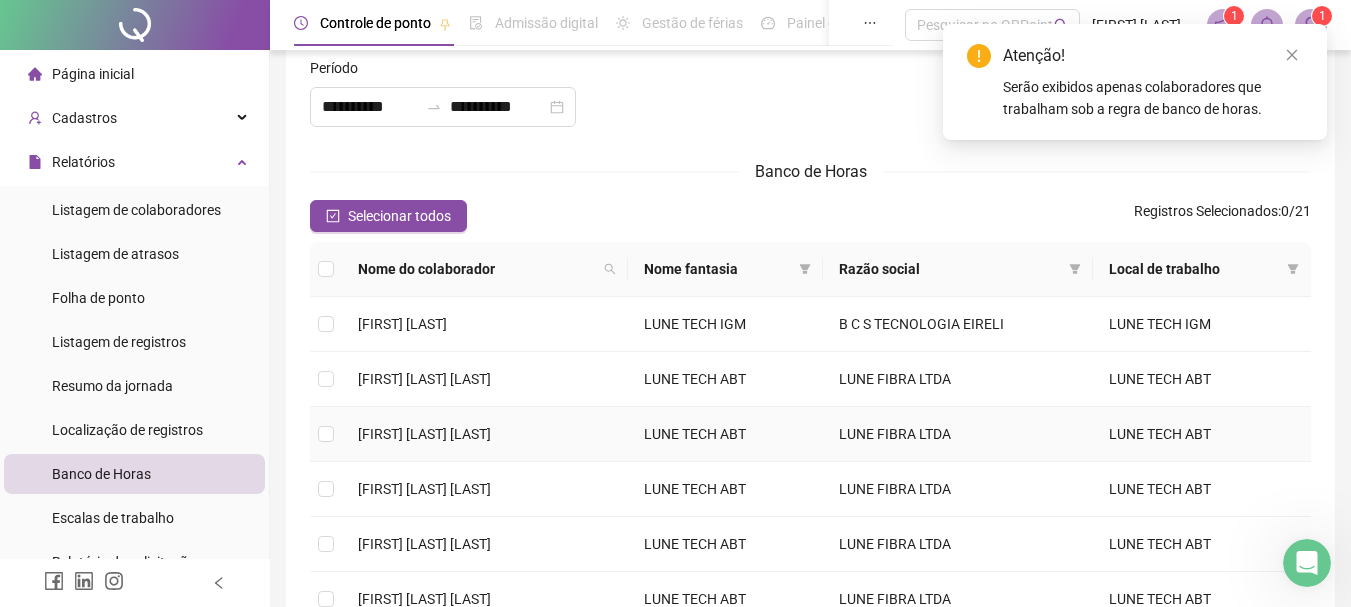scroll, scrollTop: 100, scrollLeft: 0, axis: vertical 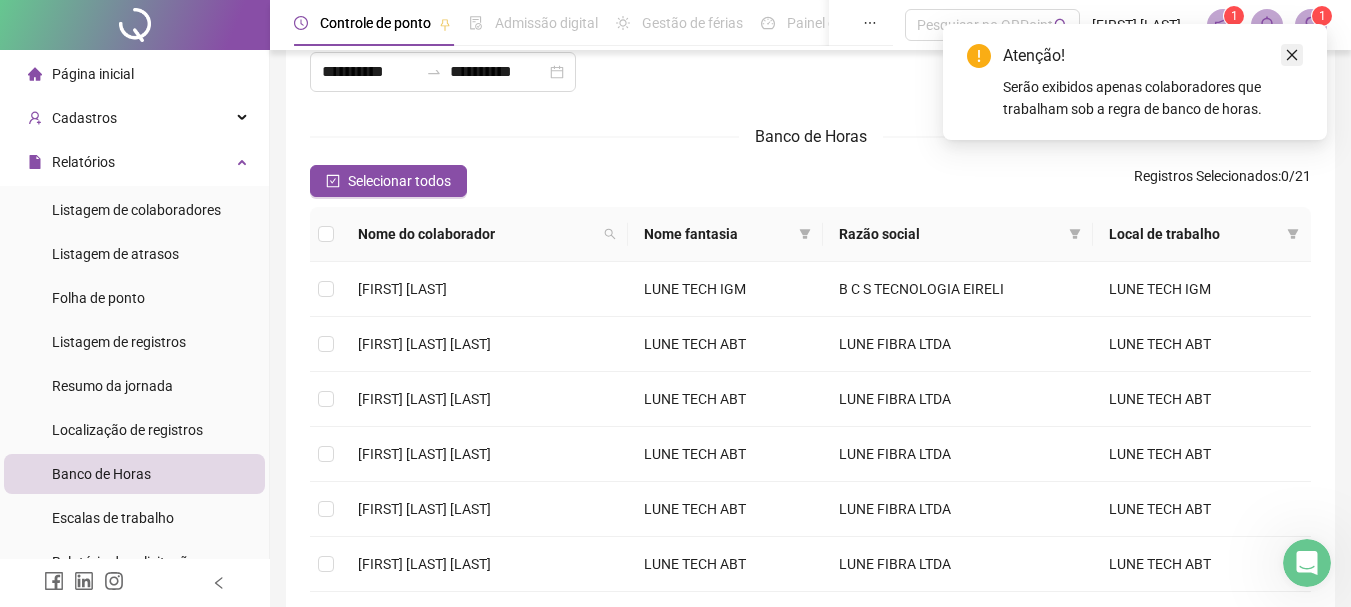 click 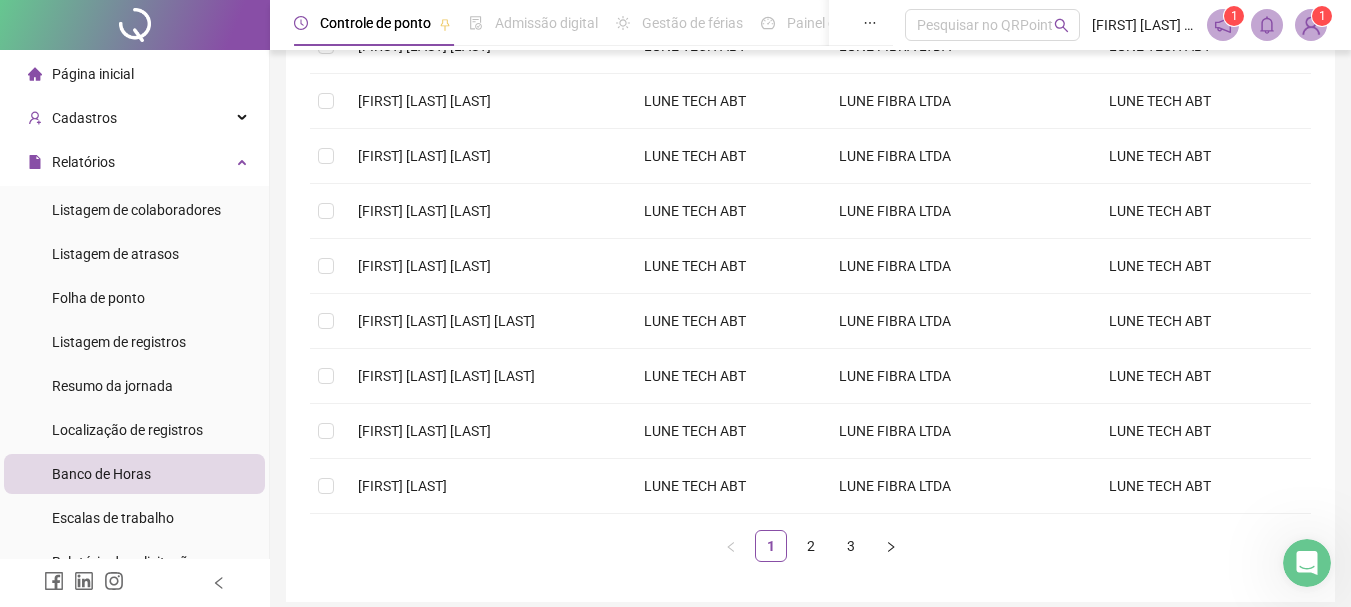 scroll, scrollTop: 417, scrollLeft: 0, axis: vertical 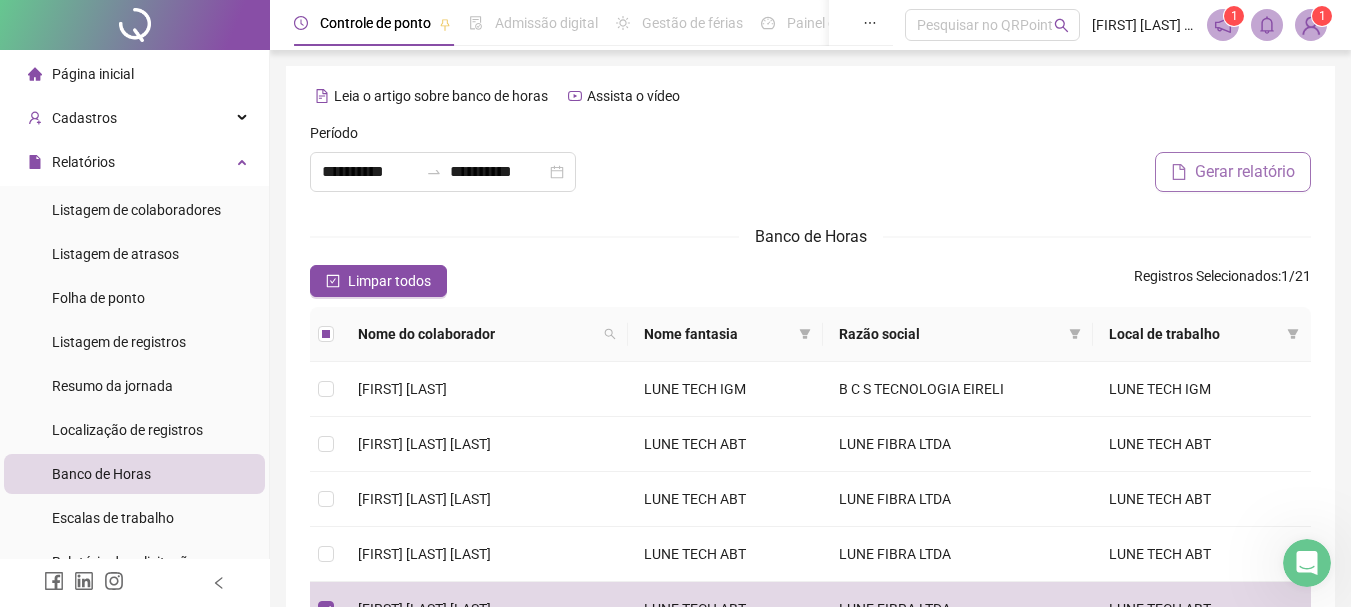 click on "Gerar relatório" at bounding box center [1245, 172] 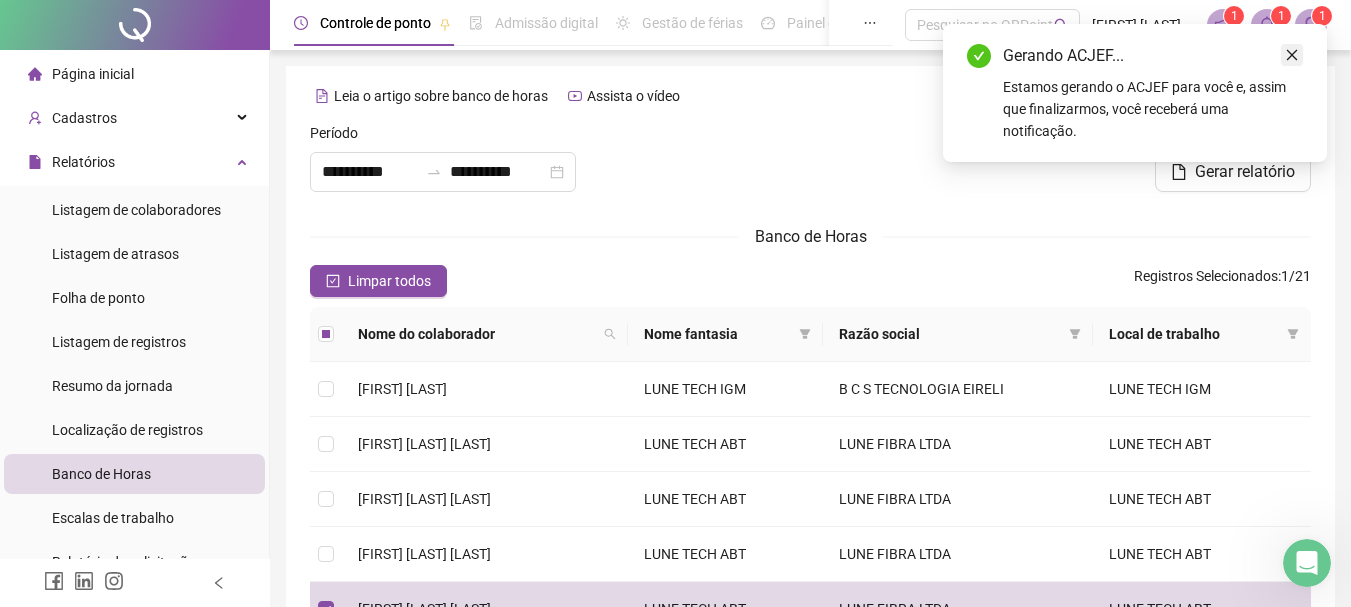 click 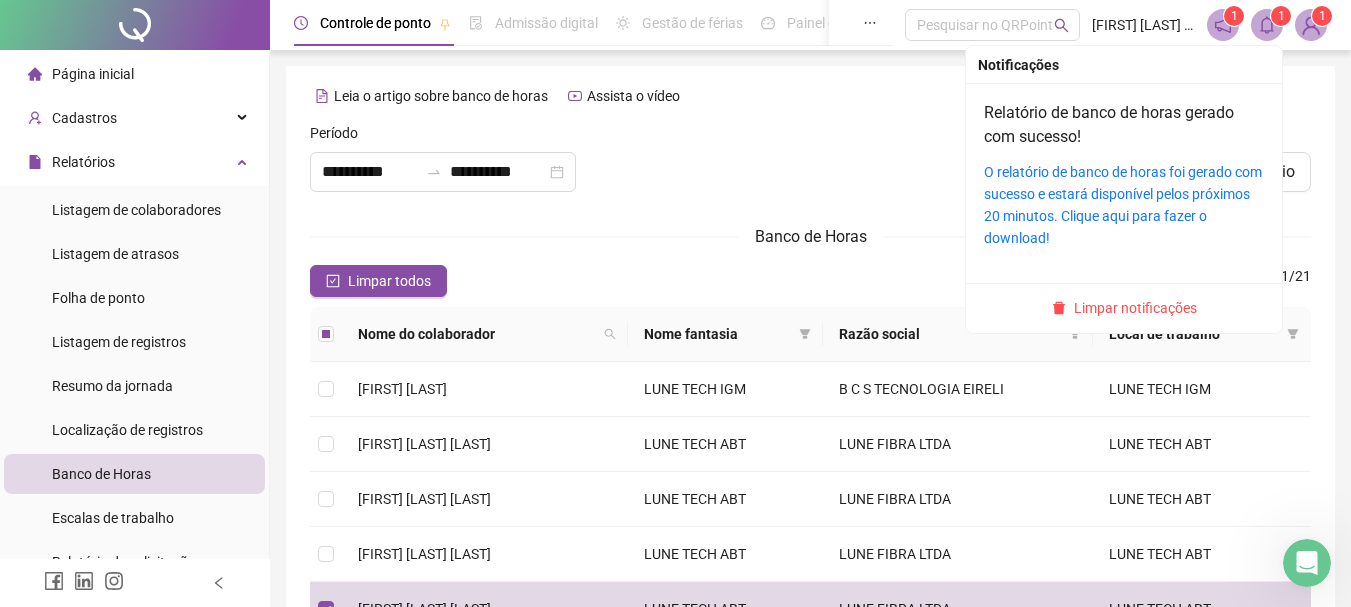 click 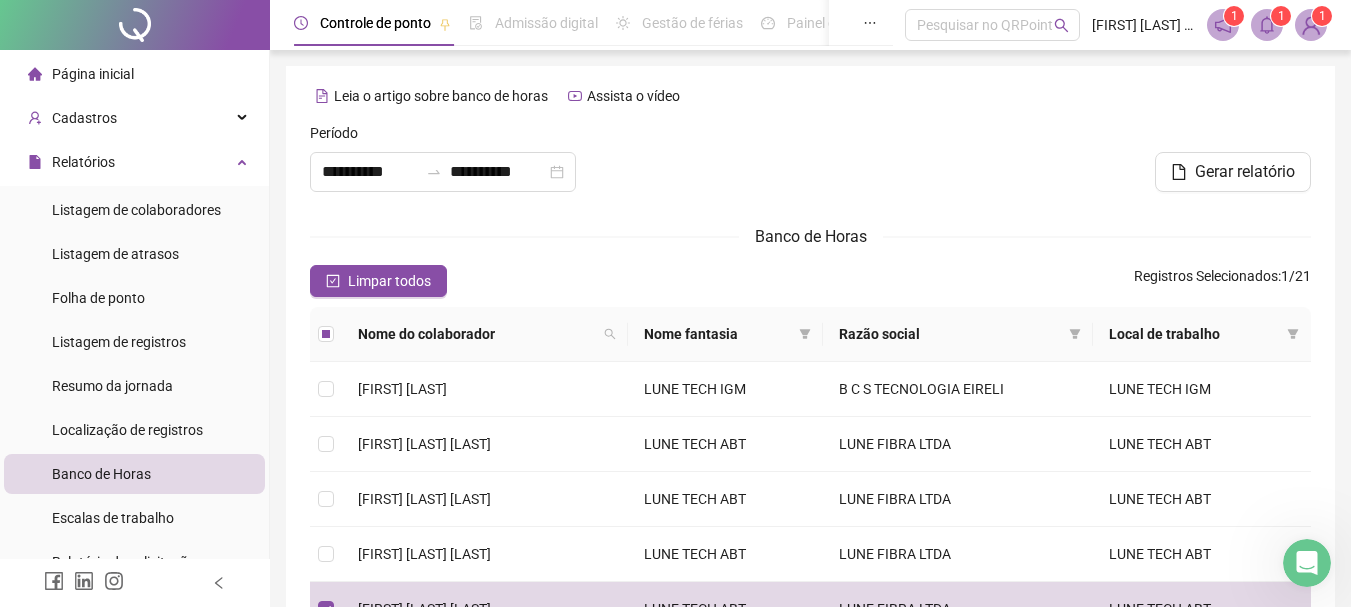 click on "Gerar relatório" at bounding box center [1149, 172] 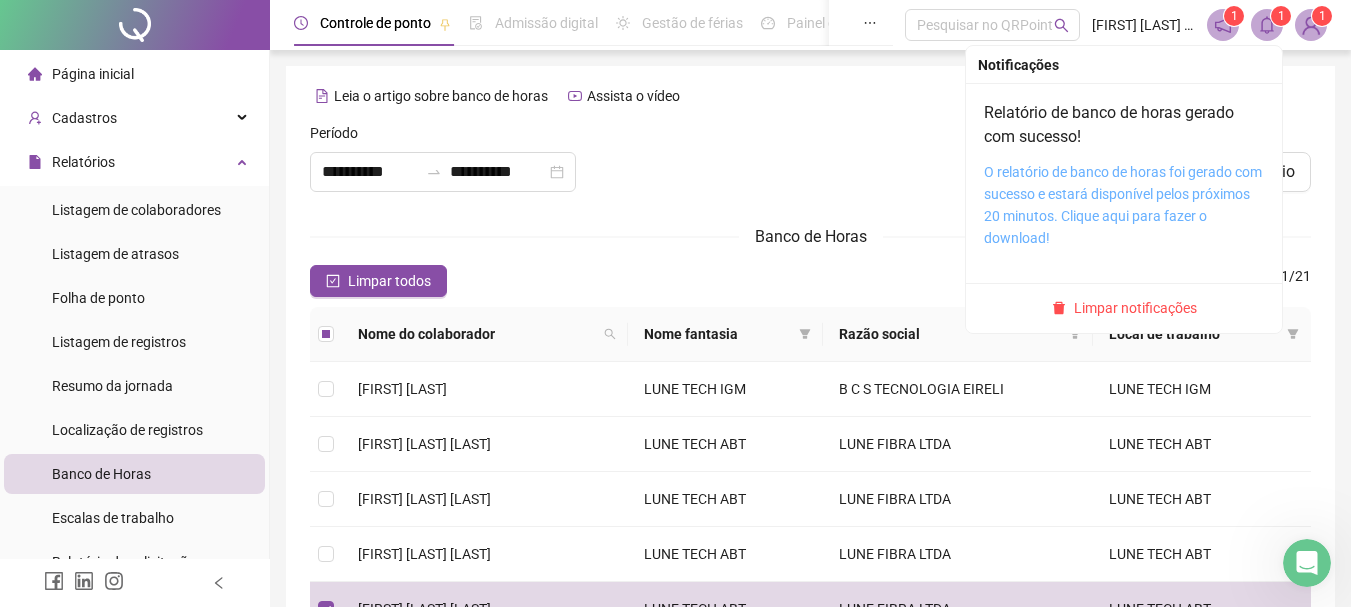 click on "O relatório de banco de horas foi gerado com sucesso e estará disponível pelos próximos 20 minutos.
Clique aqui para fazer o download!" at bounding box center [1123, 205] 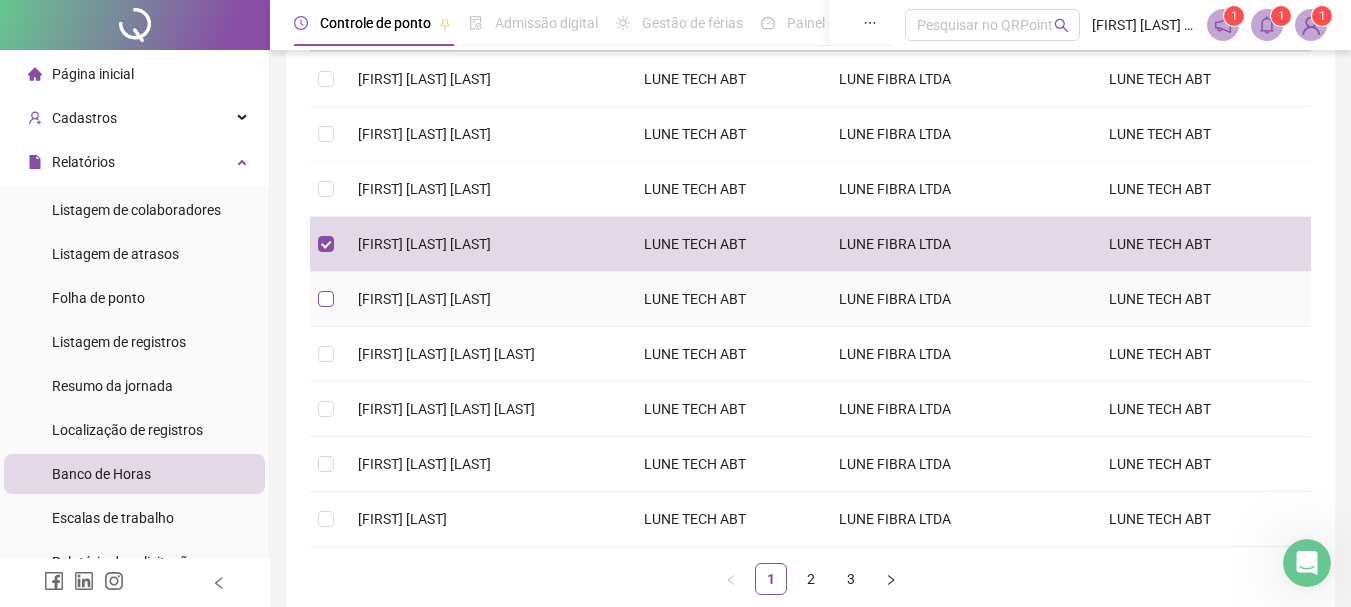 scroll, scrollTop: 400, scrollLeft: 0, axis: vertical 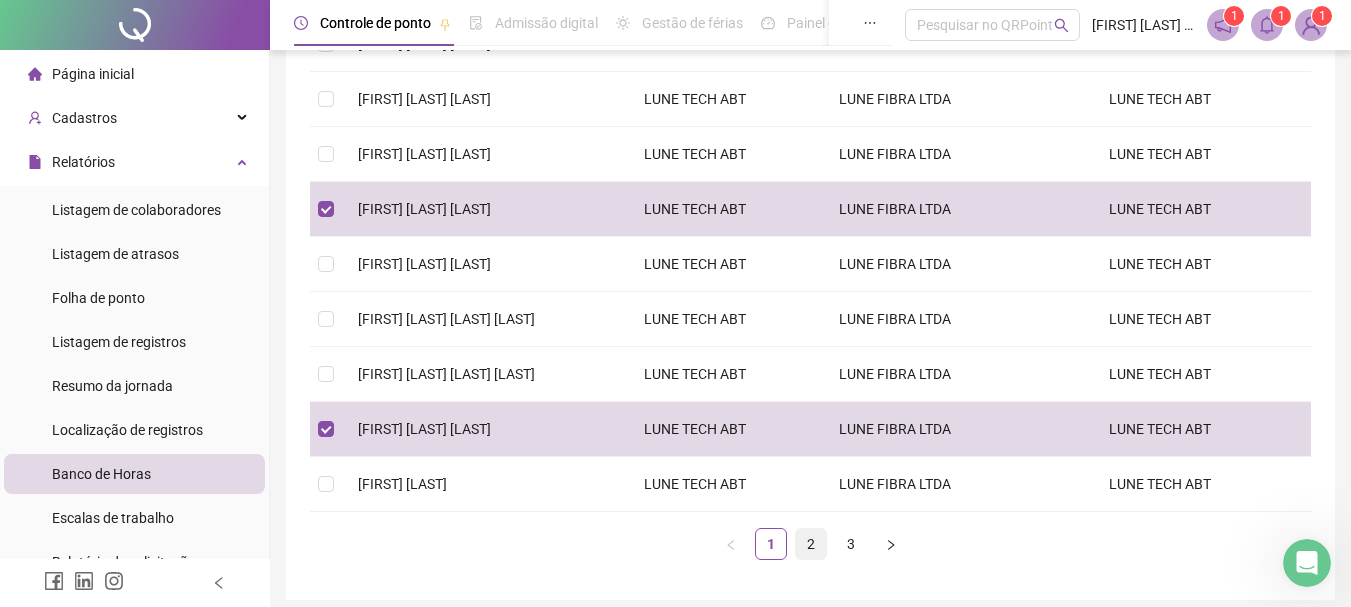 click on "2" at bounding box center (811, 544) 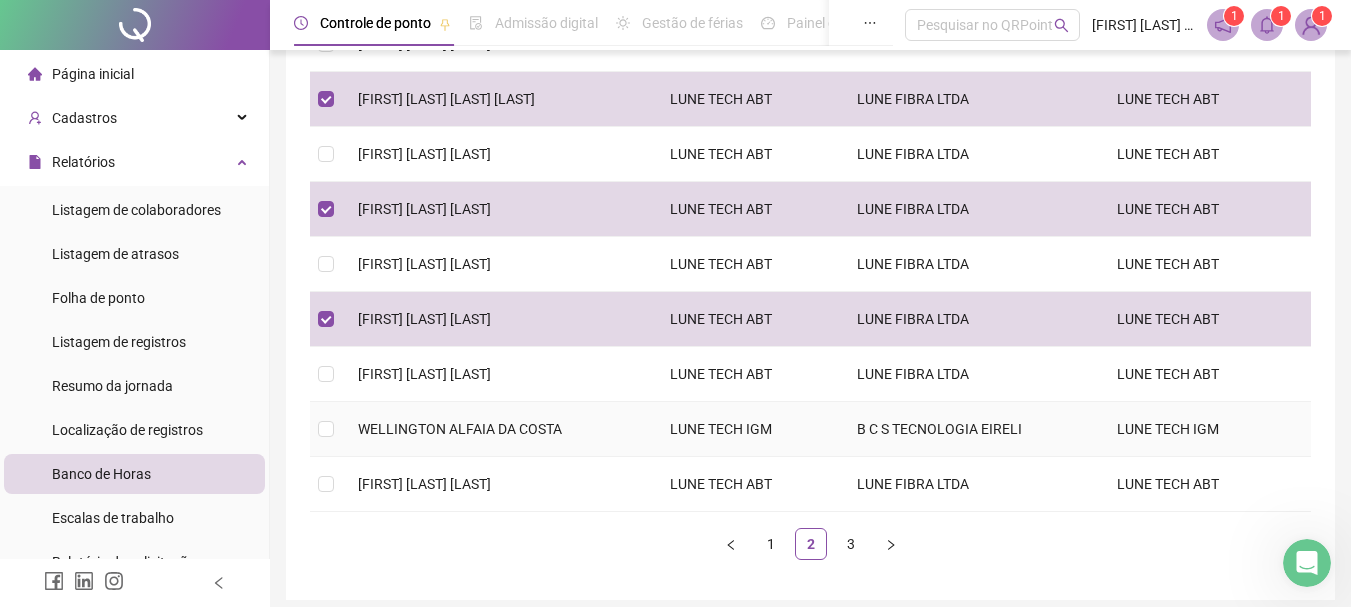 click at bounding box center (326, 429) 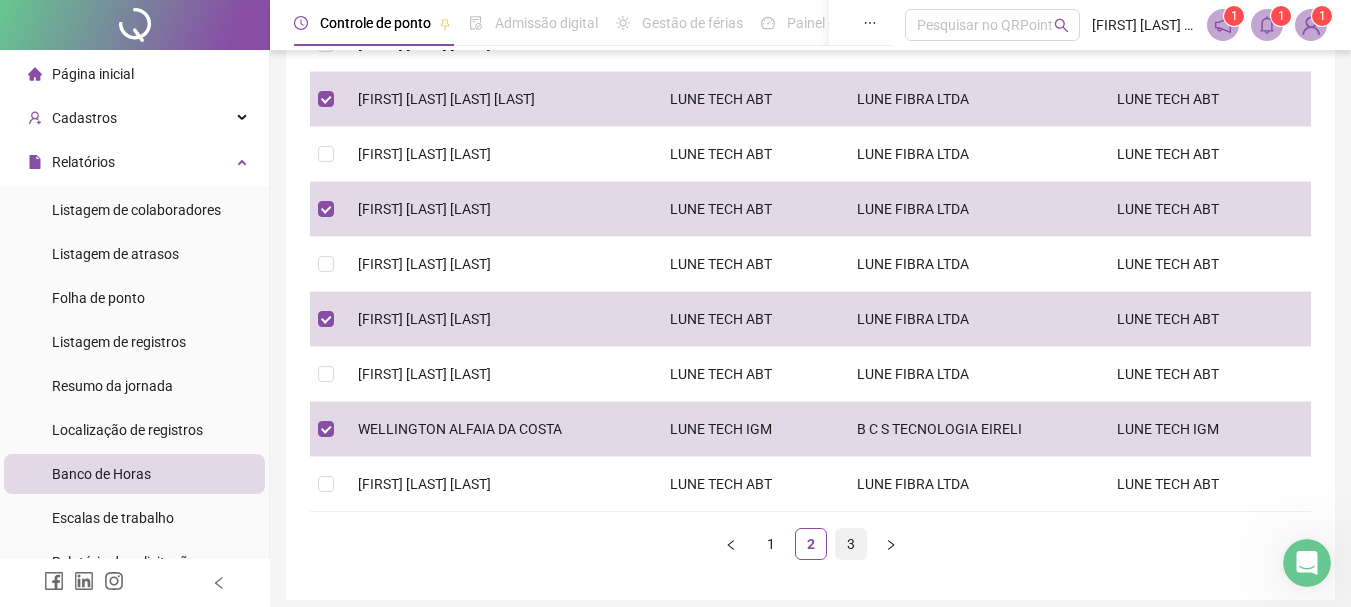 click on "3" at bounding box center (851, 544) 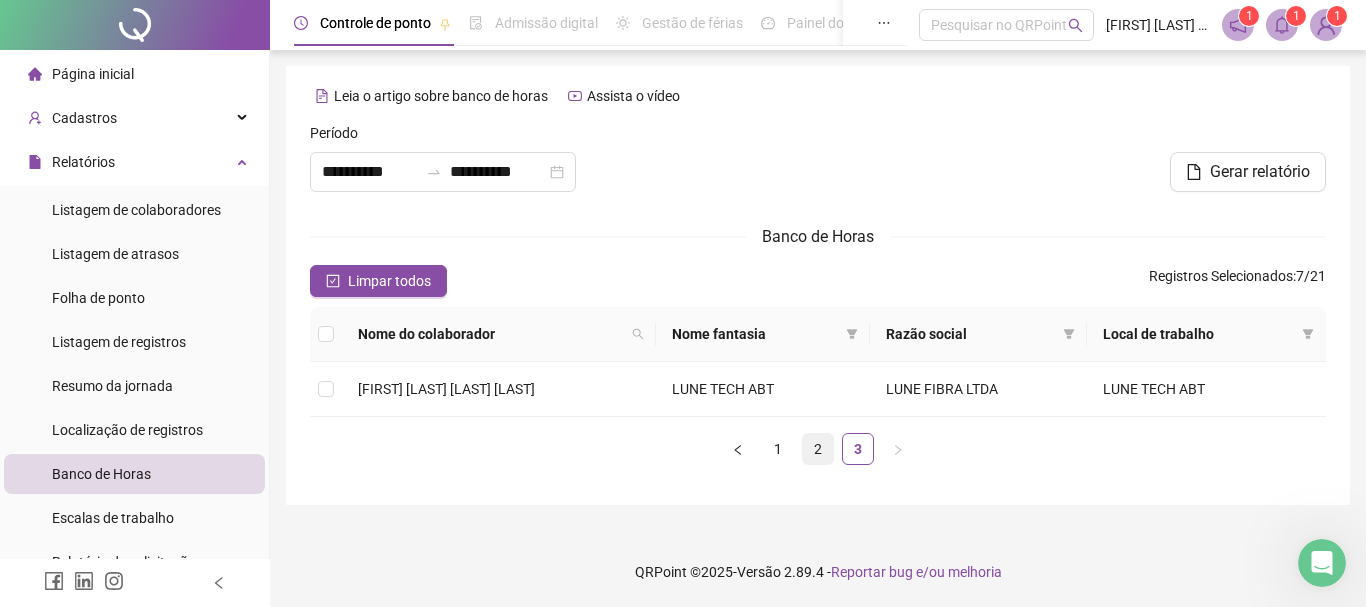 click on "2" at bounding box center [818, 449] 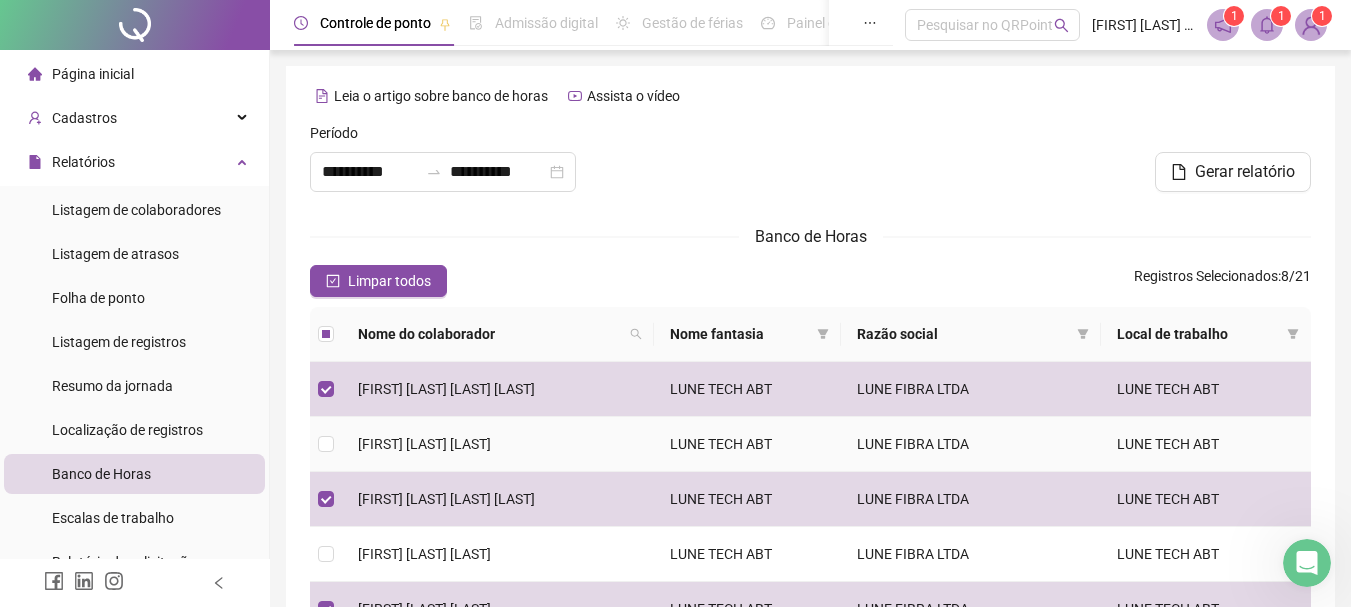 click at bounding box center (326, 444) 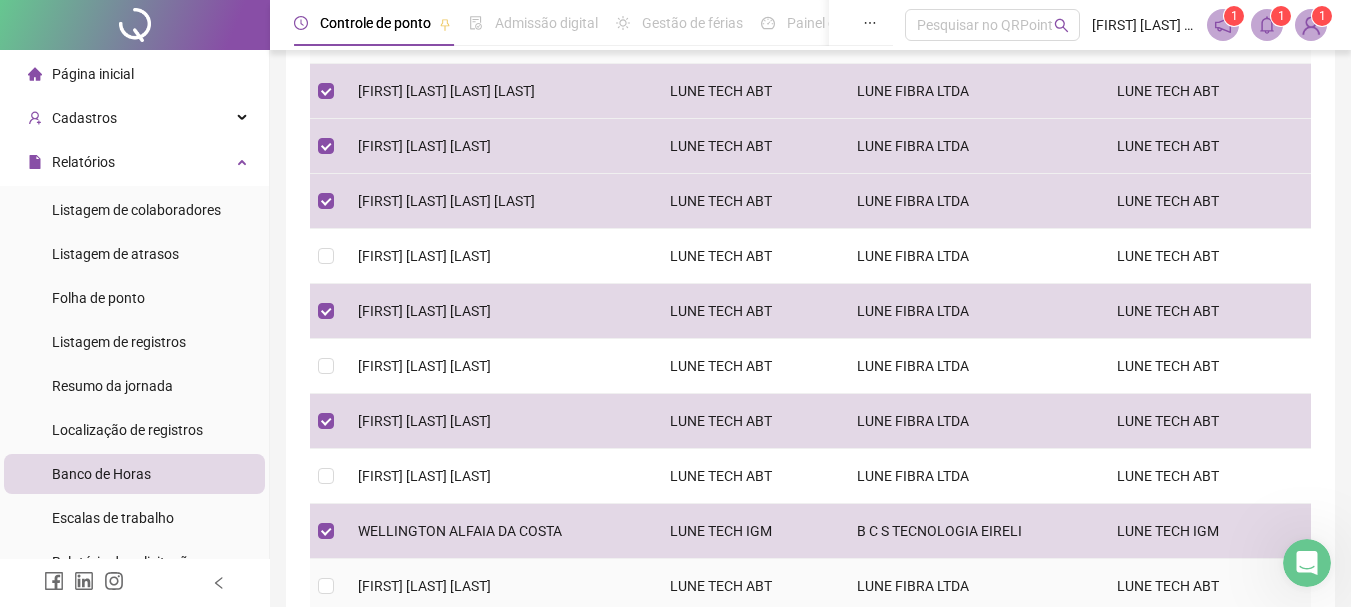 scroll, scrollTop: 479, scrollLeft: 0, axis: vertical 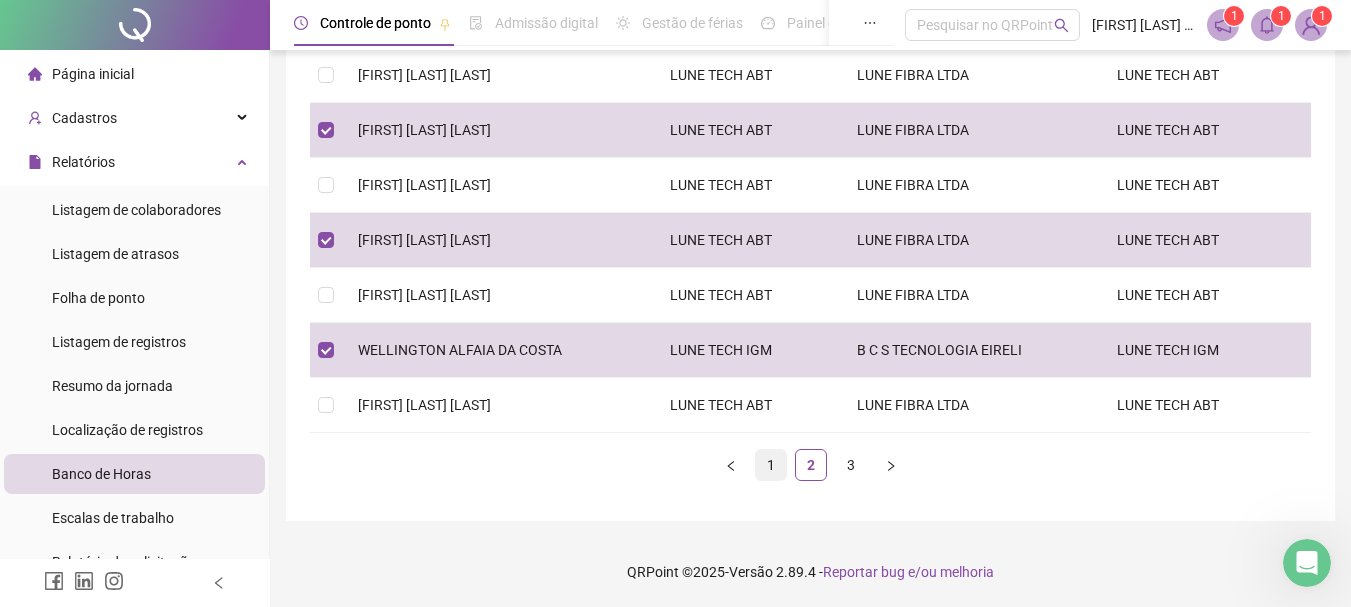 click on "1" at bounding box center [771, 465] 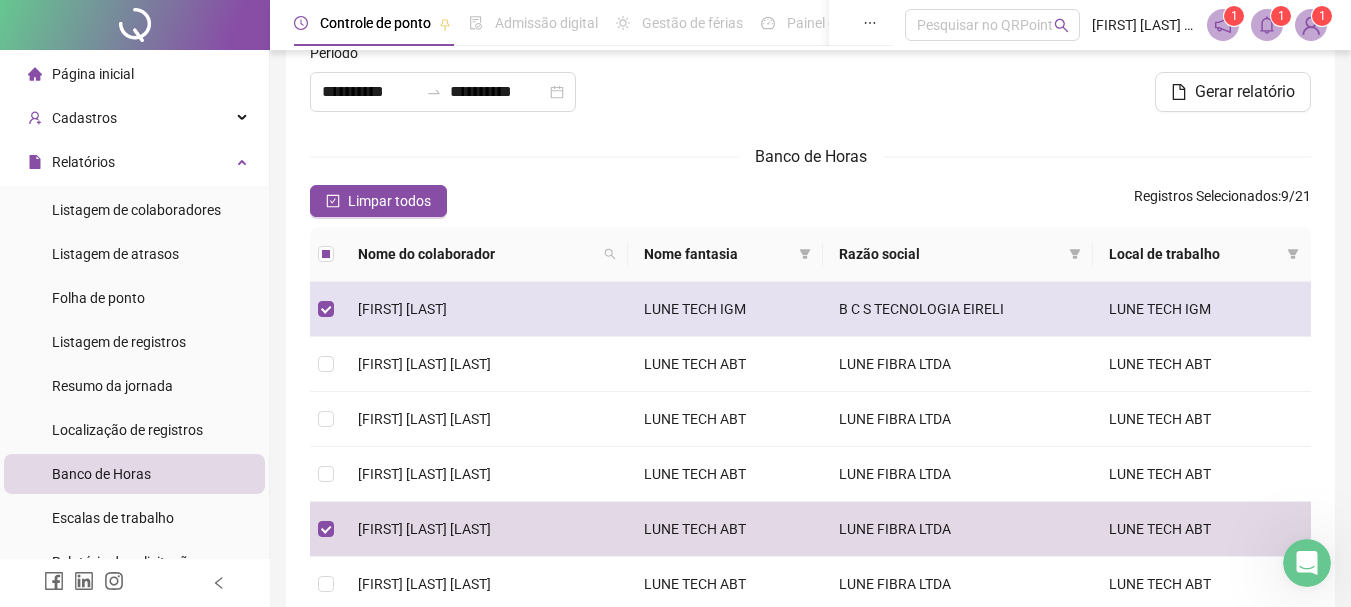 scroll, scrollTop: 79, scrollLeft: 0, axis: vertical 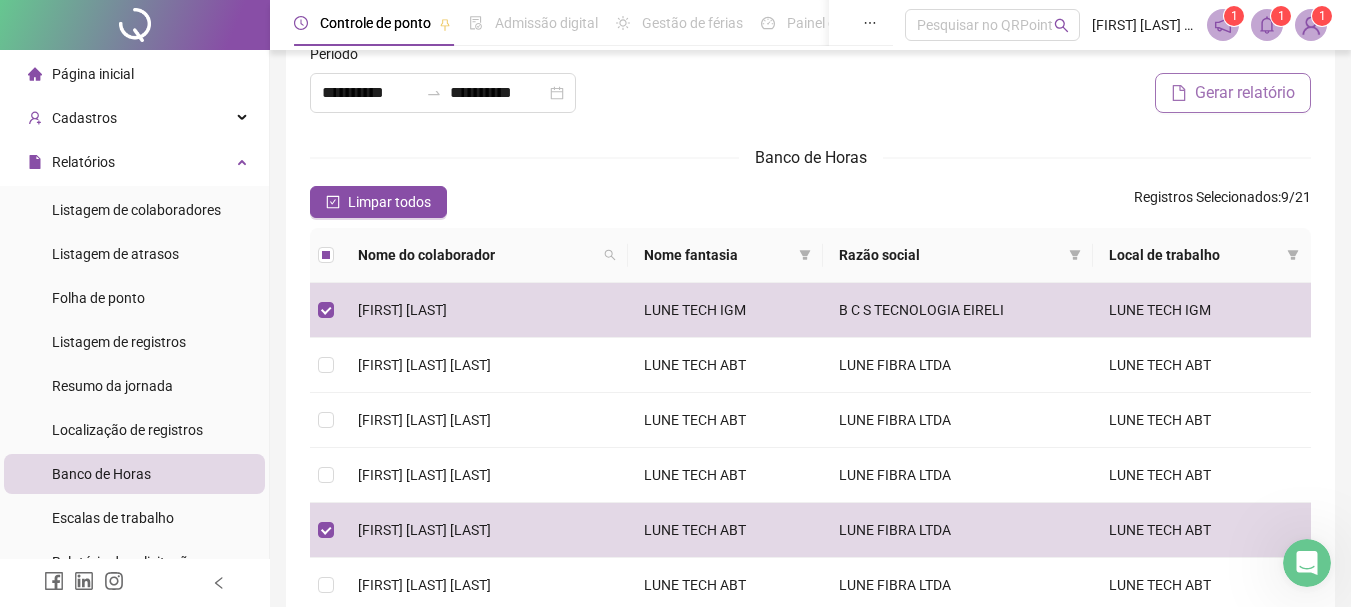 click on "Gerar relatório" at bounding box center (1245, 93) 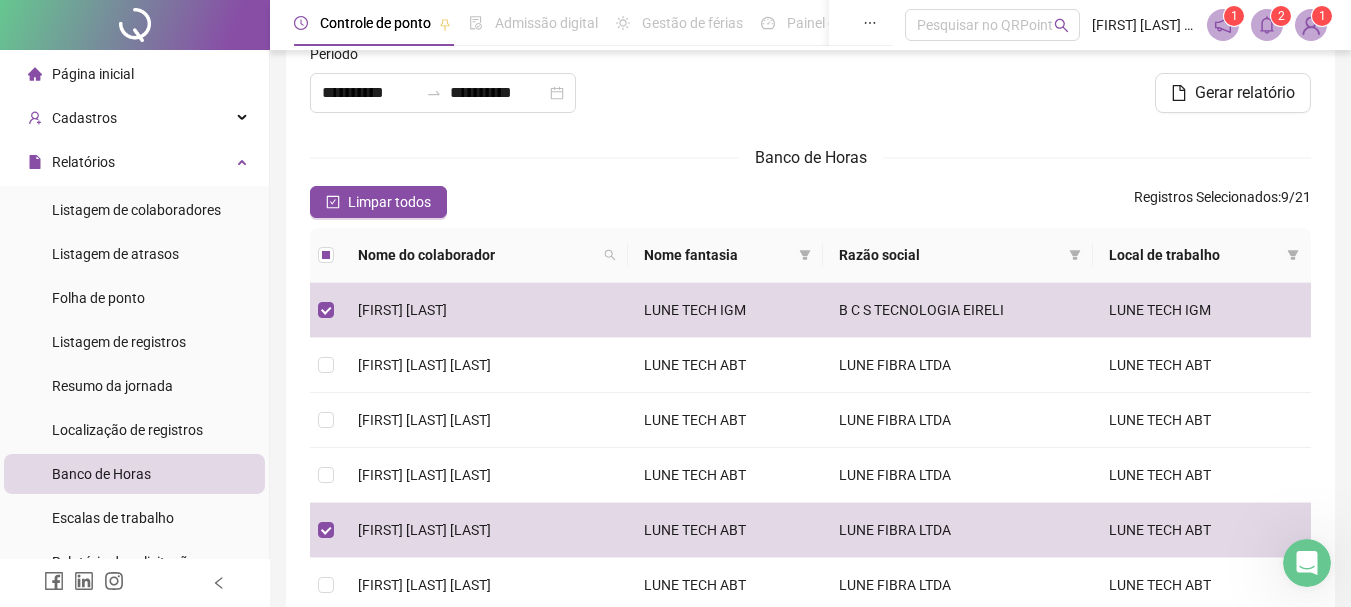 click 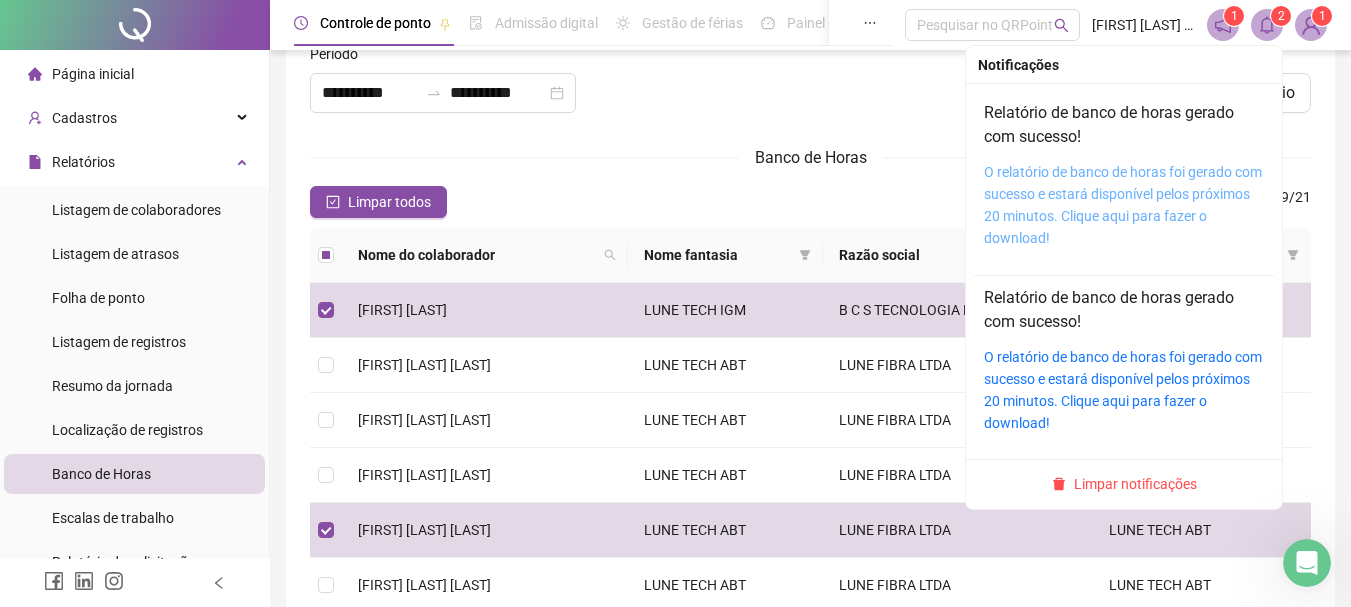 click on "O relatório de banco de horas foi gerado com sucesso e estará disponível pelos próximos 20 minutos.
Clique aqui para fazer o download!" at bounding box center (1123, 205) 